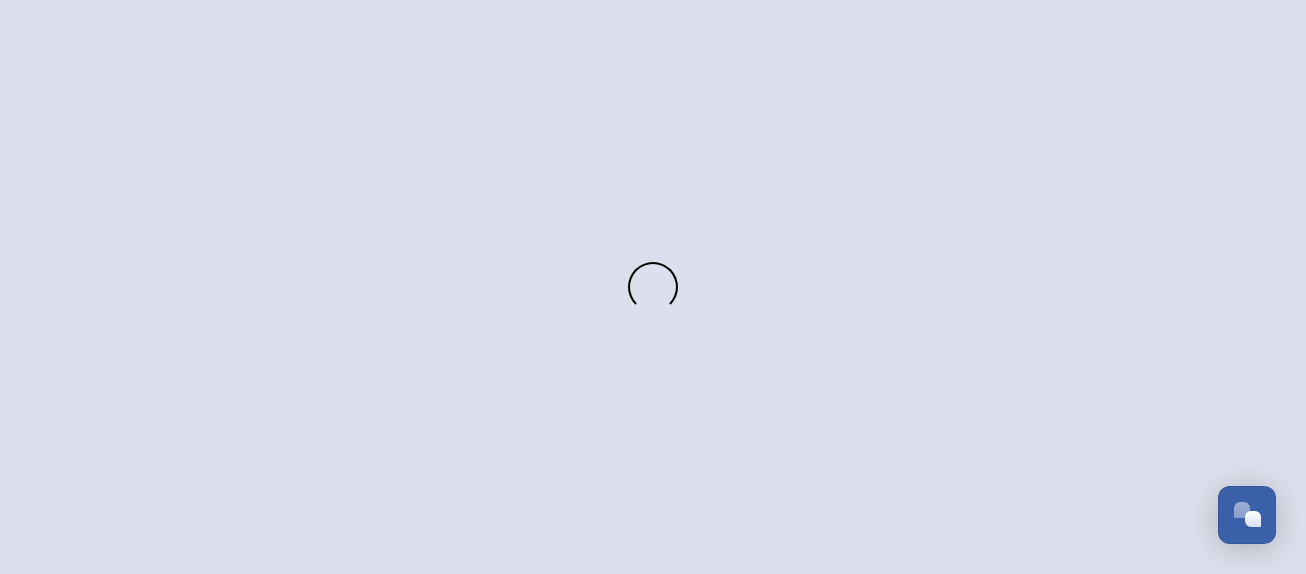 scroll, scrollTop: 0, scrollLeft: 0, axis: both 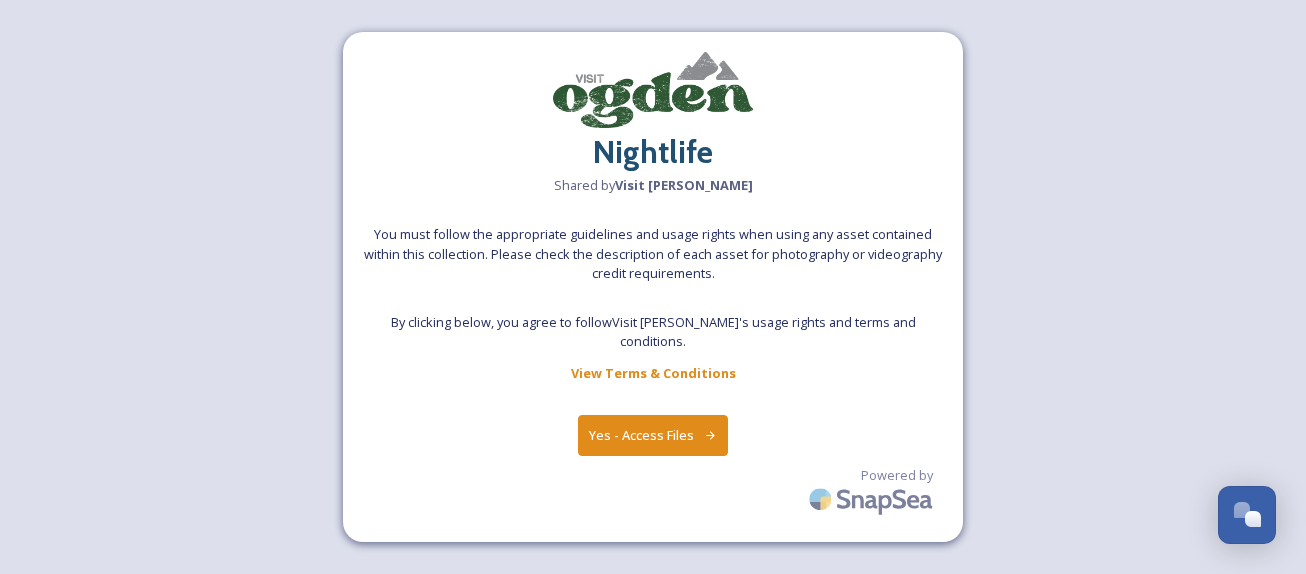 click on "Yes - Access Files" at bounding box center [653, 435] 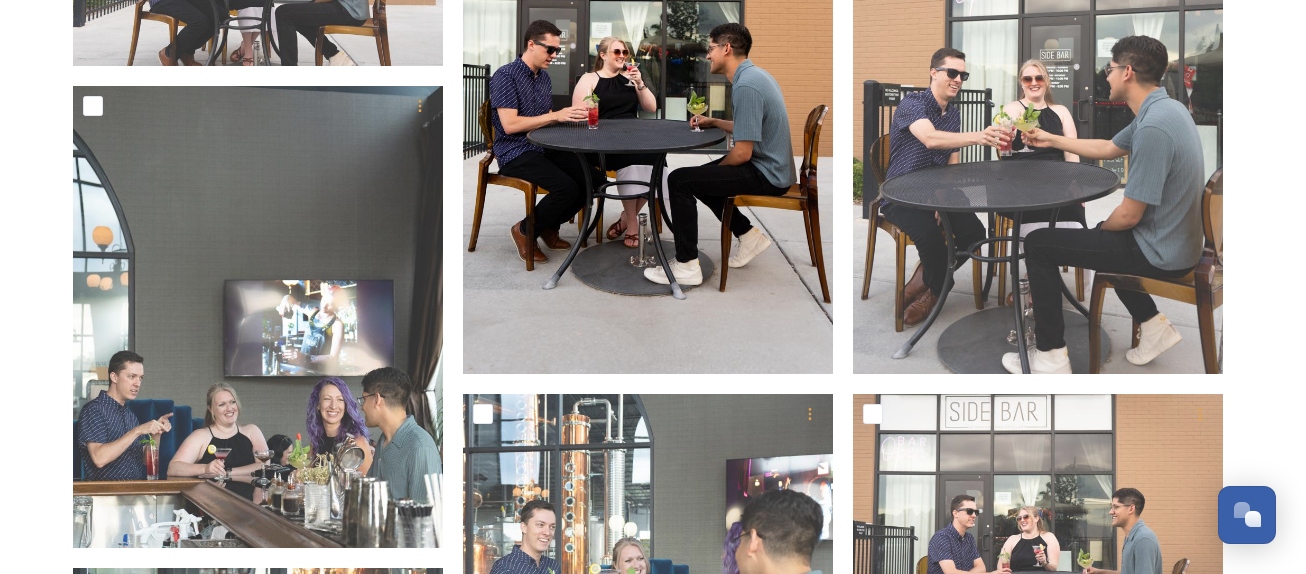scroll, scrollTop: 530, scrollLeft: 0, axis: vertical 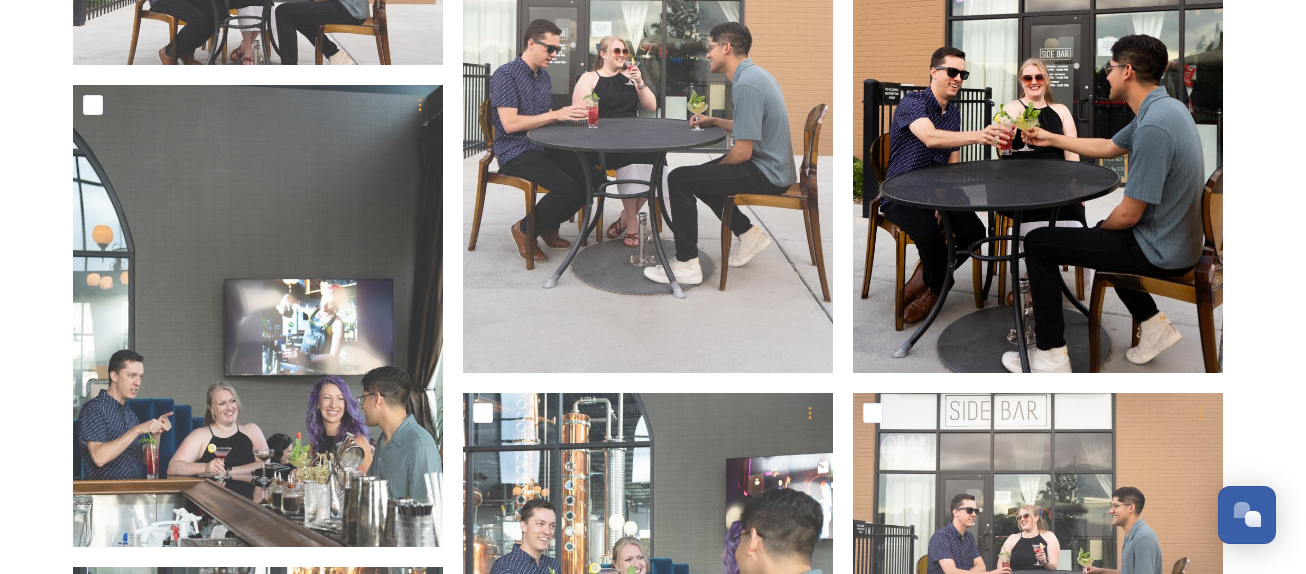 click at bounding box center (1038, 95) 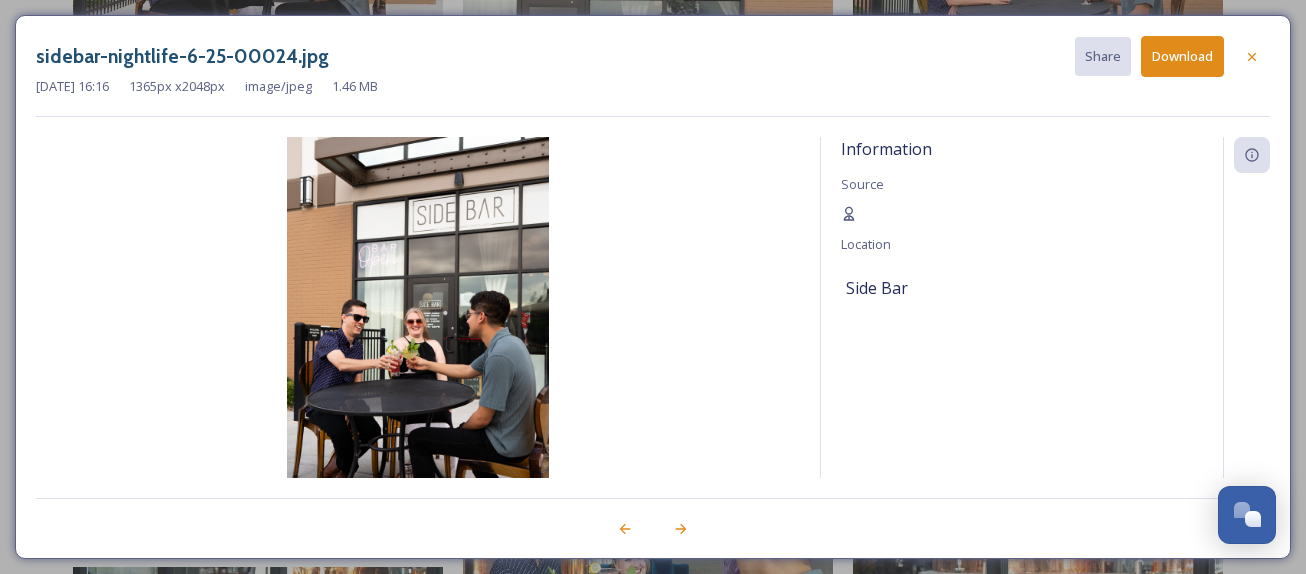 click on "Download" at bounding box center (1182, 56) 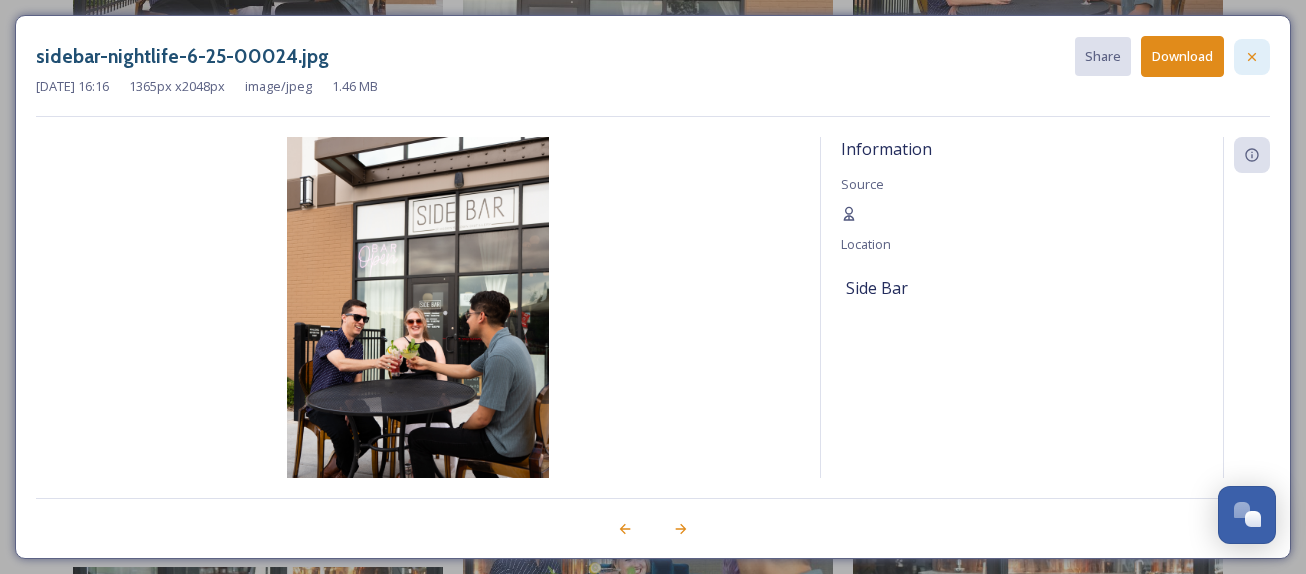 click 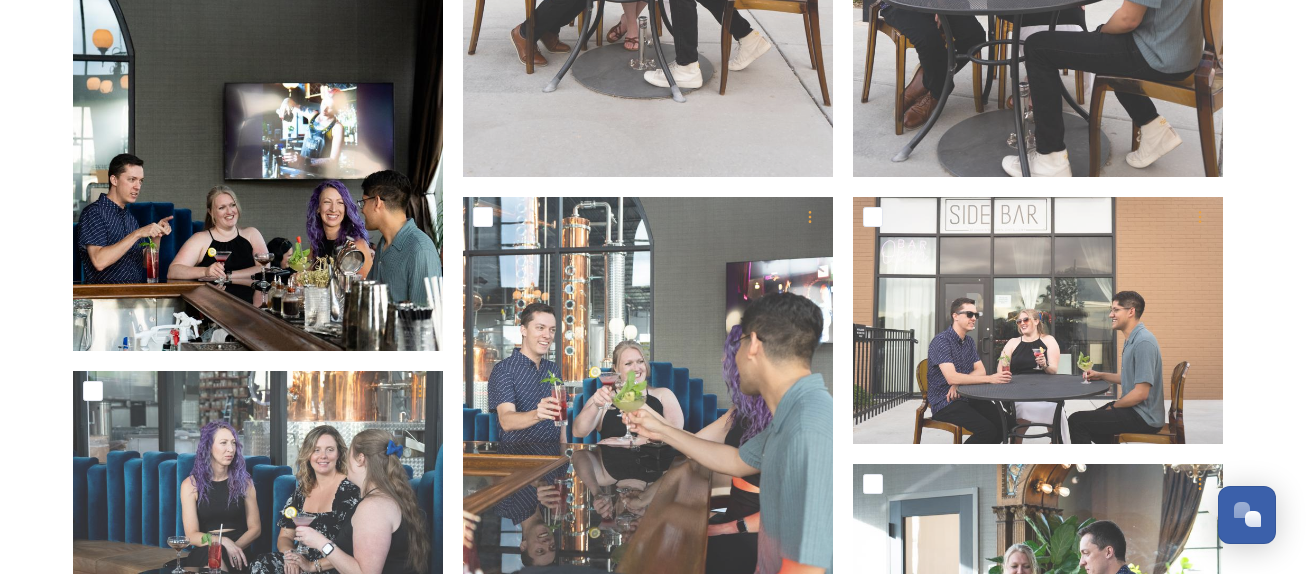 scroll, scrollTop: 739, scrollLeft: 0, axis: vertical 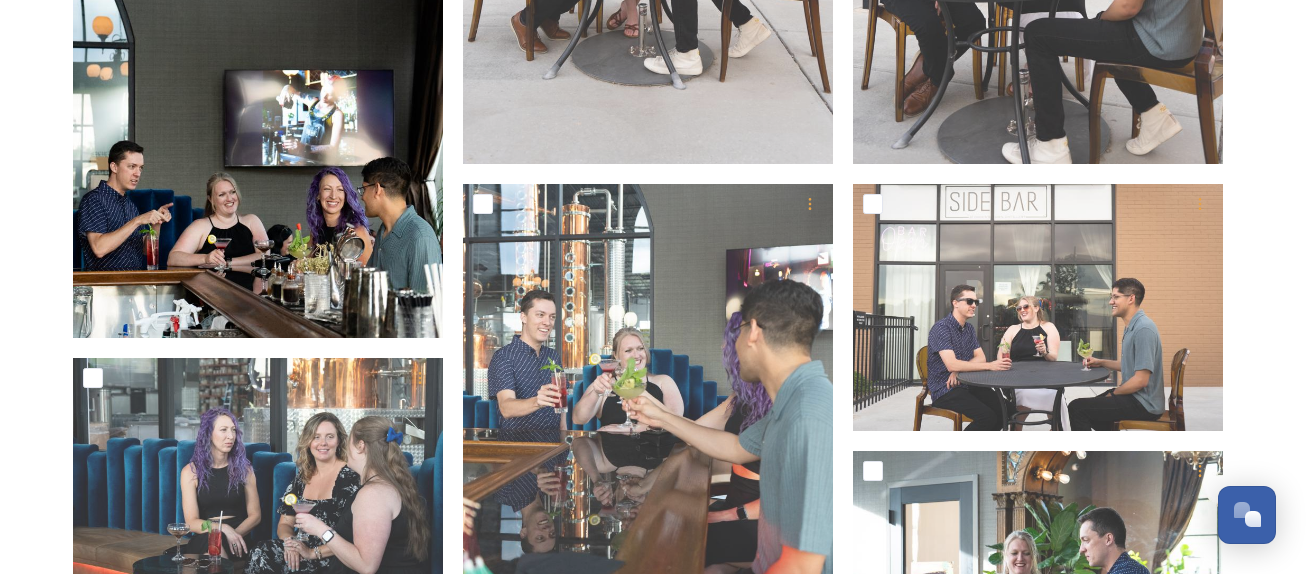 click at bounding box center (258, 107) 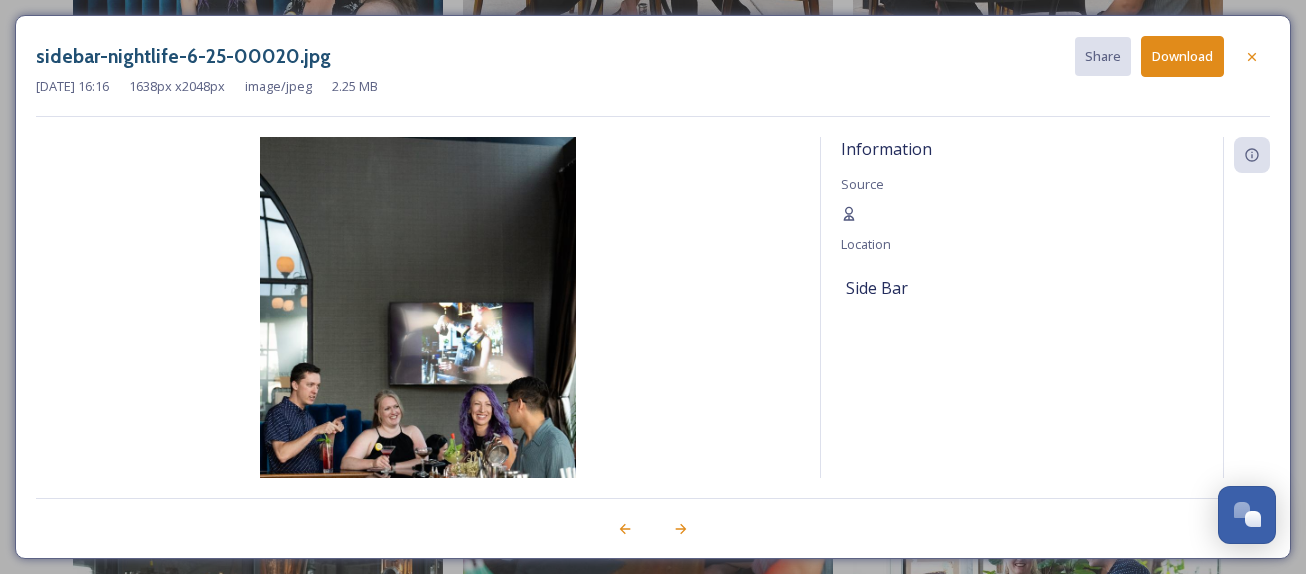 scroll, scrollTop: 256, scrollLeft: 0, axis: vertical 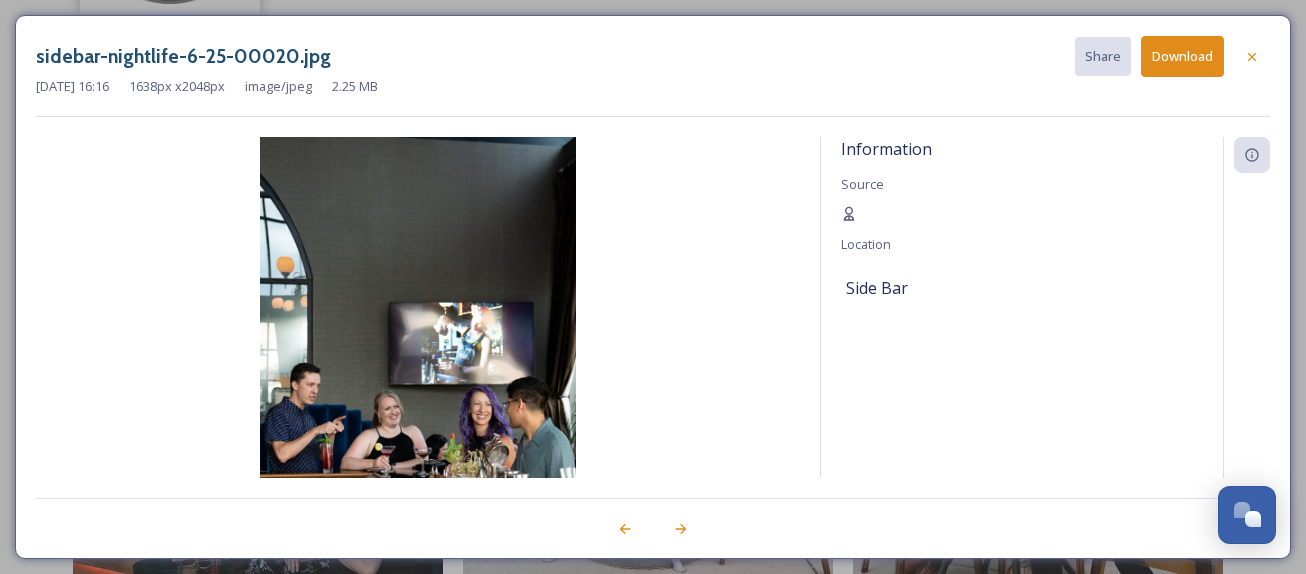 click on "Download" at bounding box center (1182, 56) 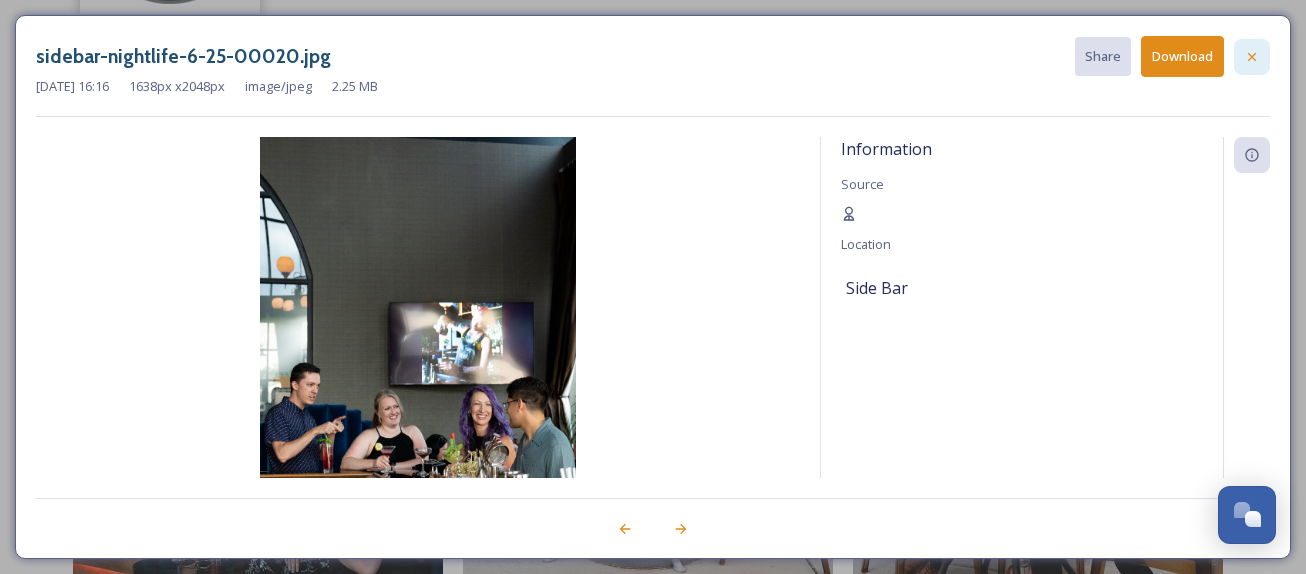 click at bounding box center (1252, 57) 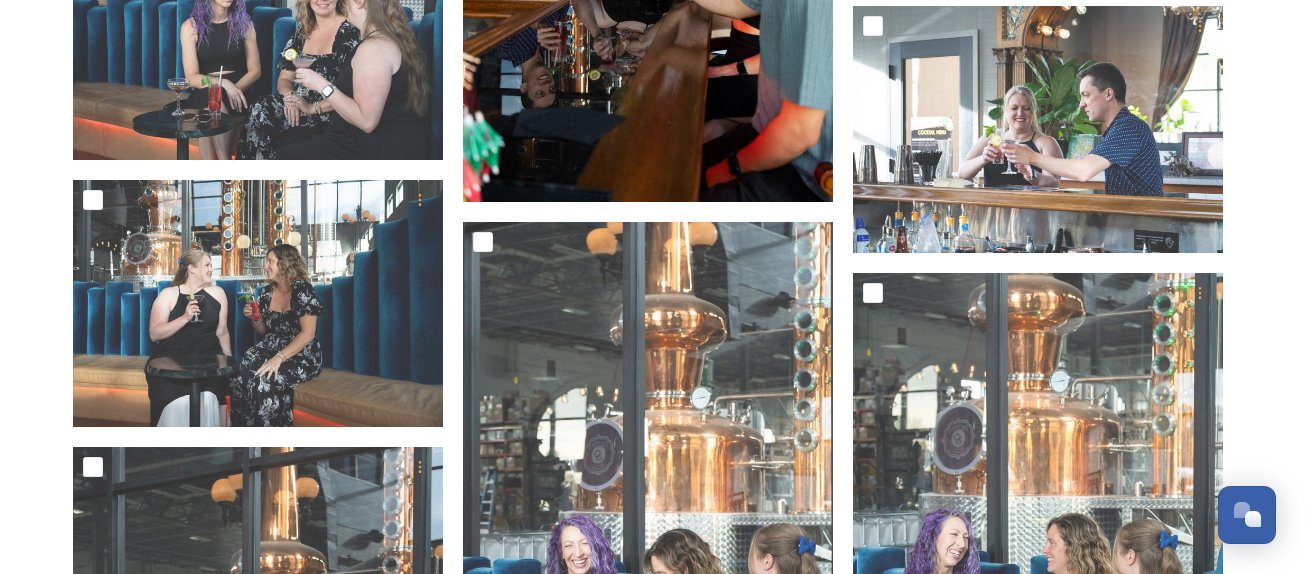 scroll, scrollTop: 1182, scrollLeft: 0, axis: vertical 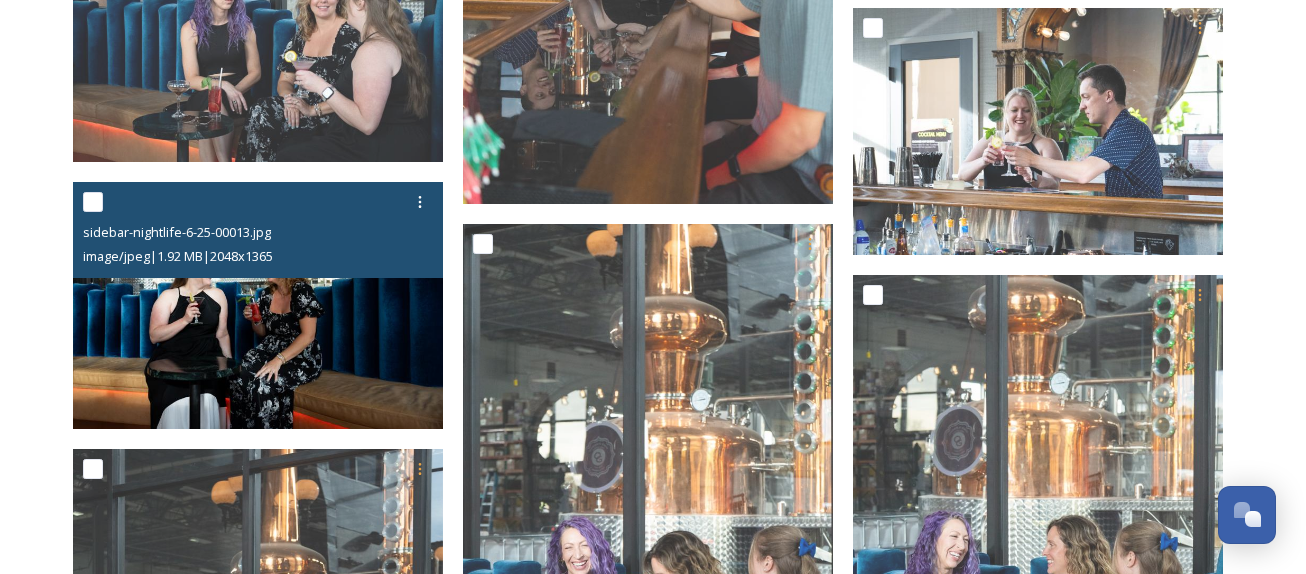click at bounding box center [258, 305] 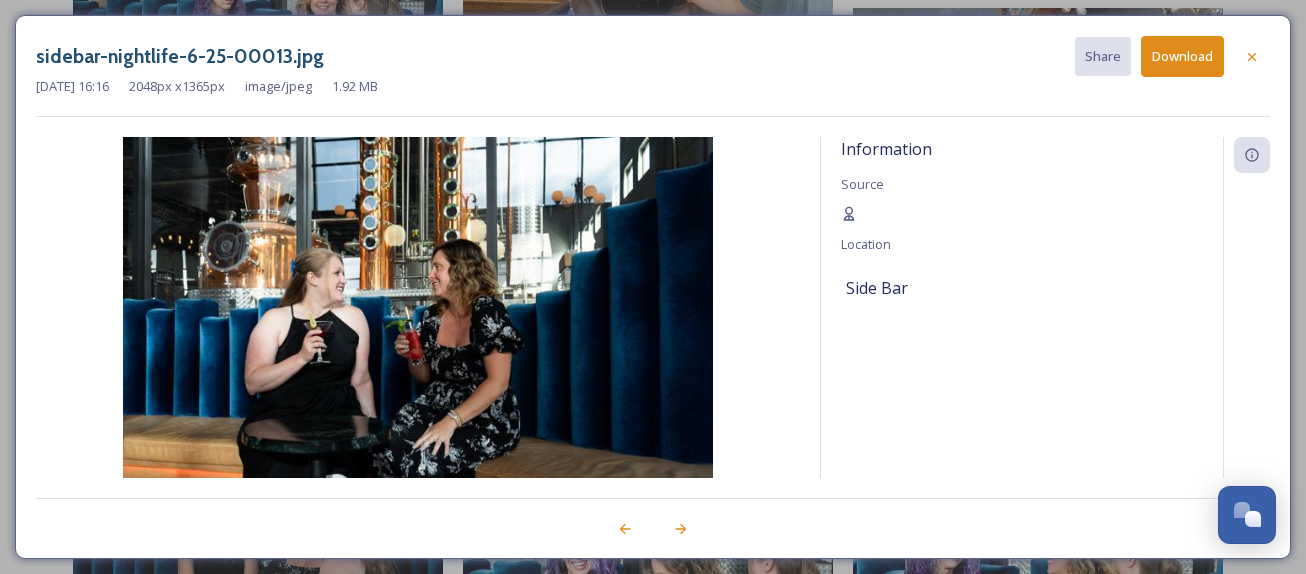 click on "Download" at bounding box center [1182, 56] 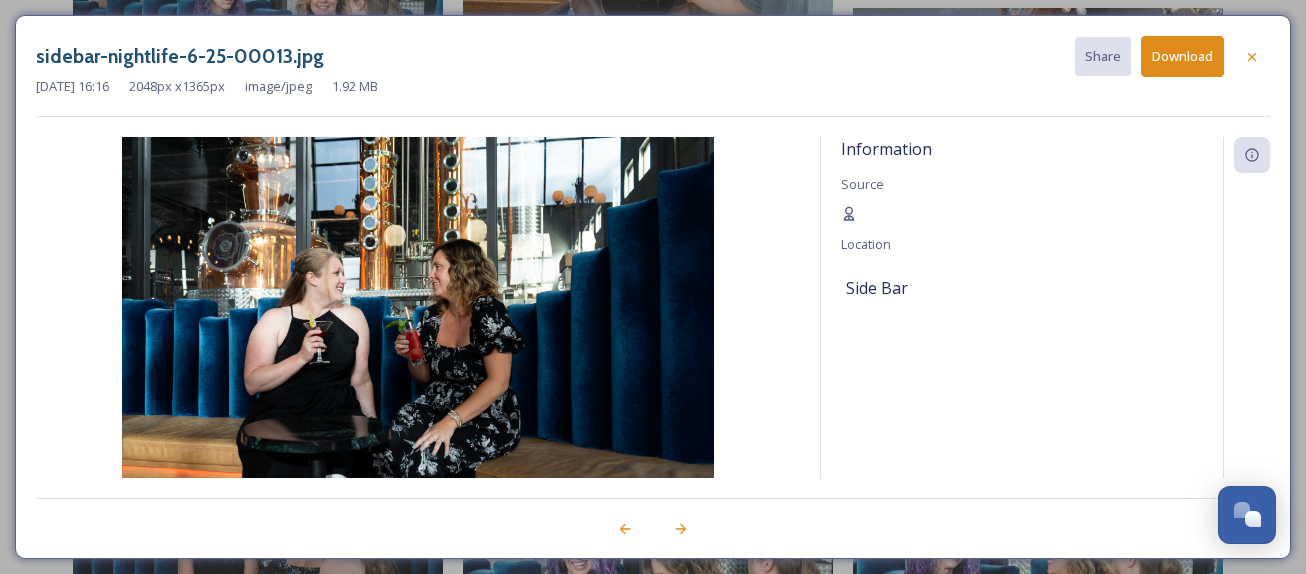 click on "Information Source Location Side Bar" at bounding box center [1022, 334] 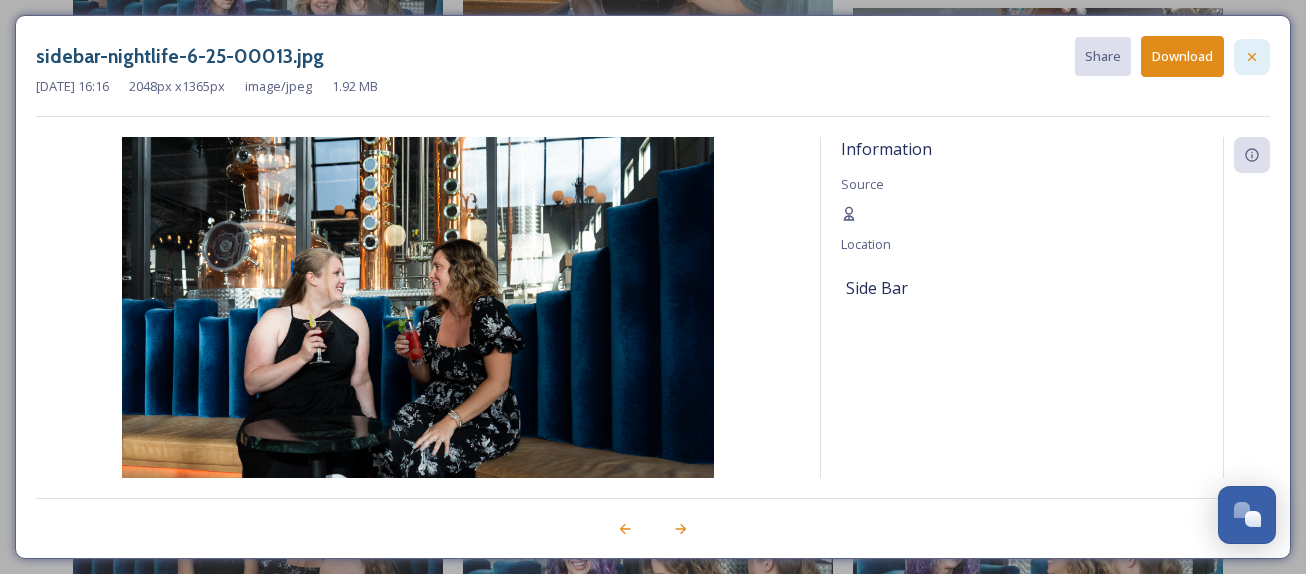 click 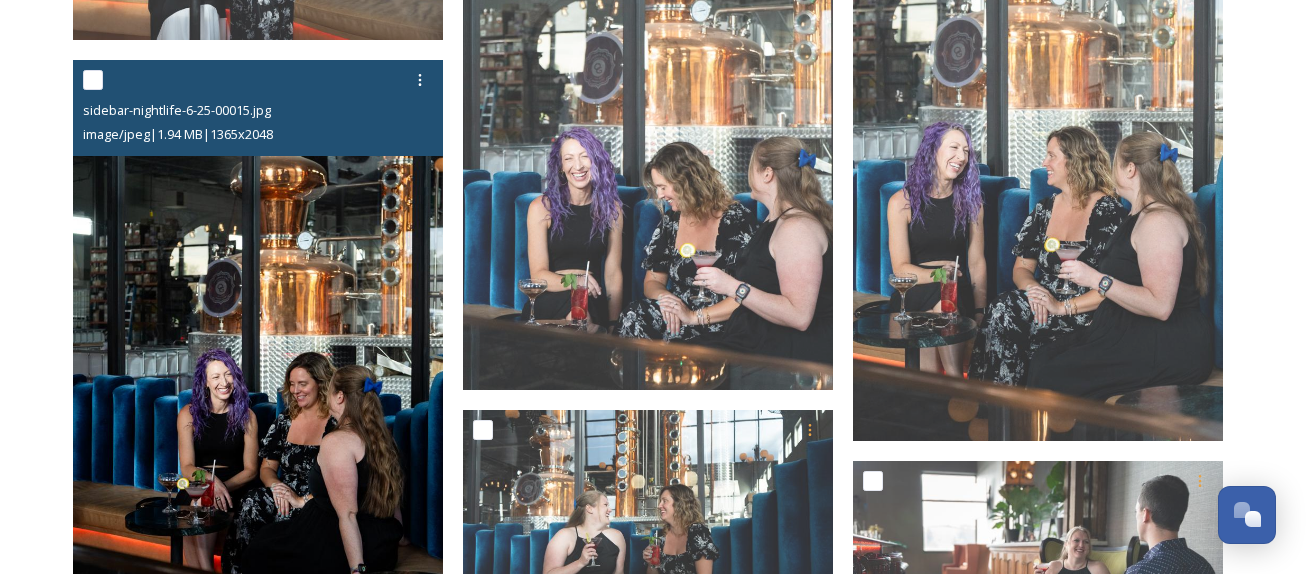 scroll, scrollTop: 1592, scrollLeft: 0, axis: vertical 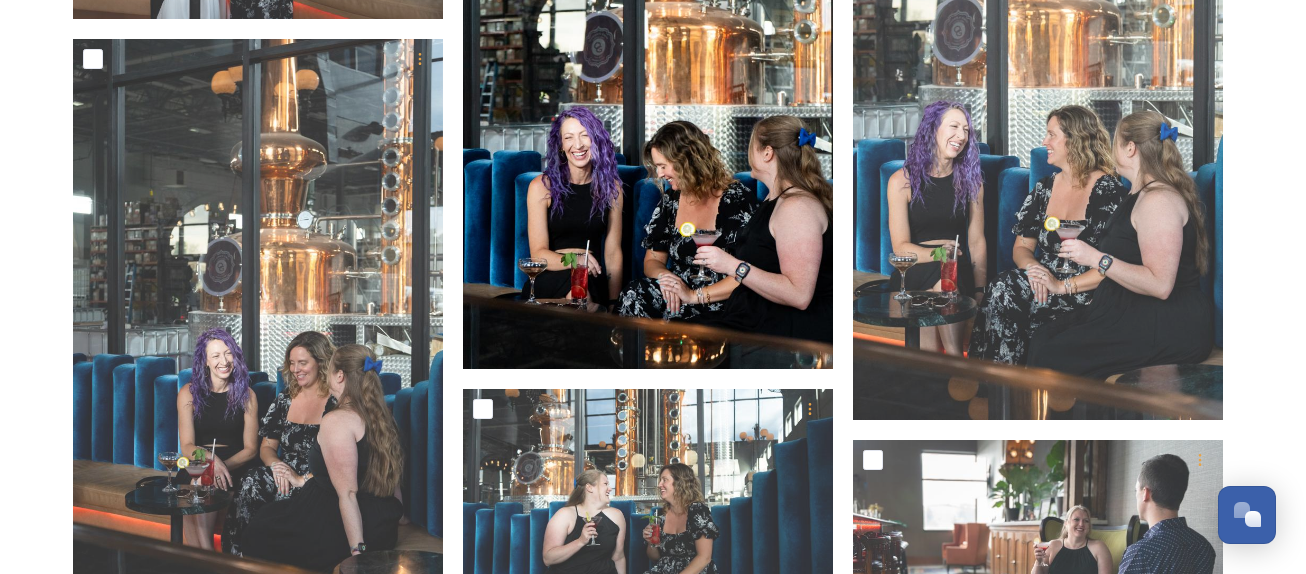 click at bounding box center [648, 91] 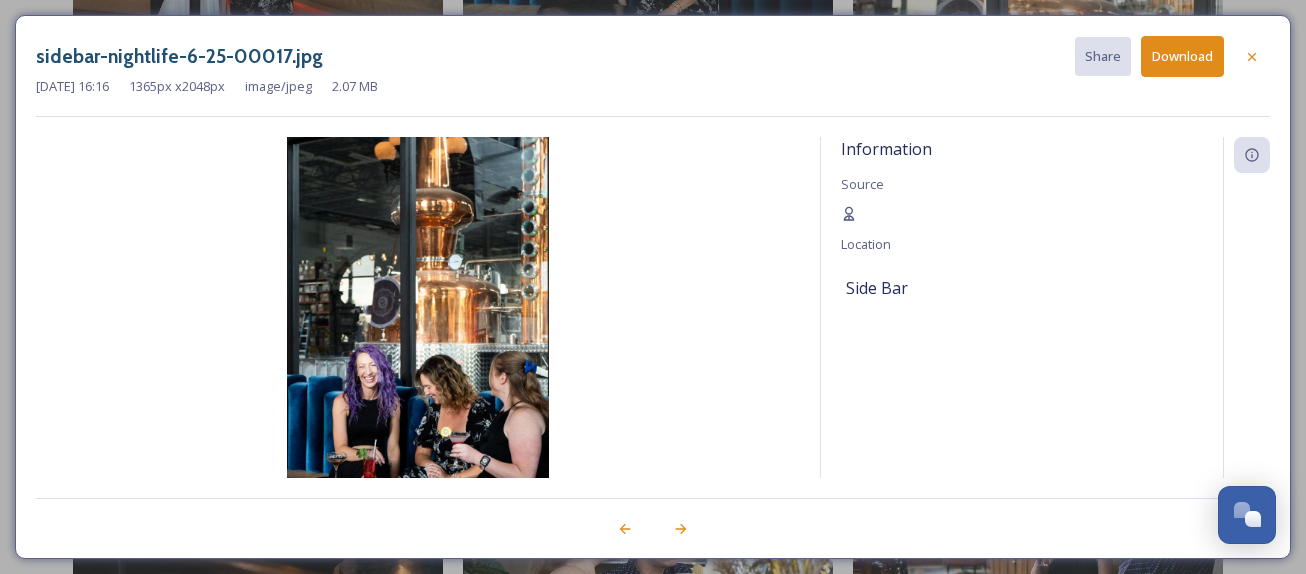 click on "Download" at bounding box center (1182, 56) 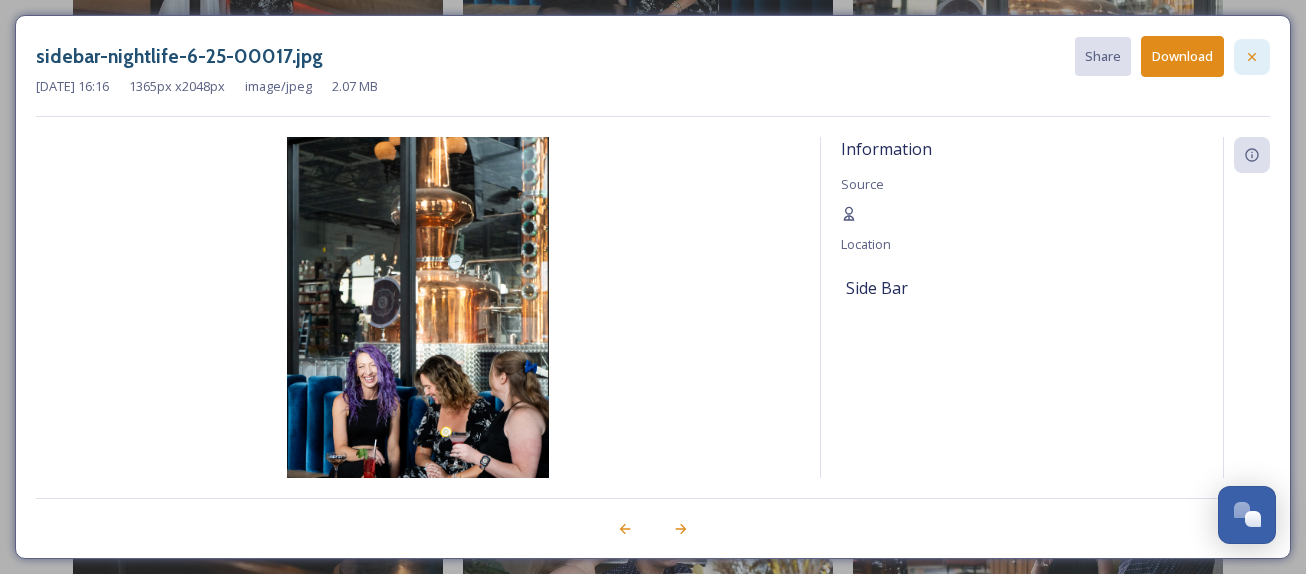 click 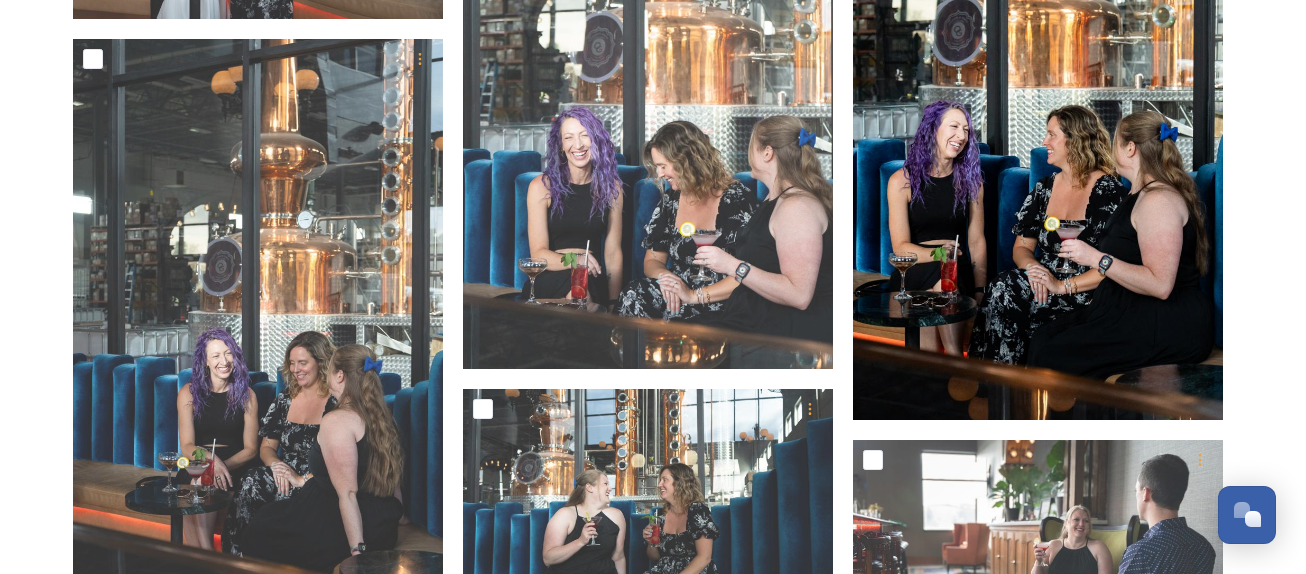 click at bounding box center (1038, 142) 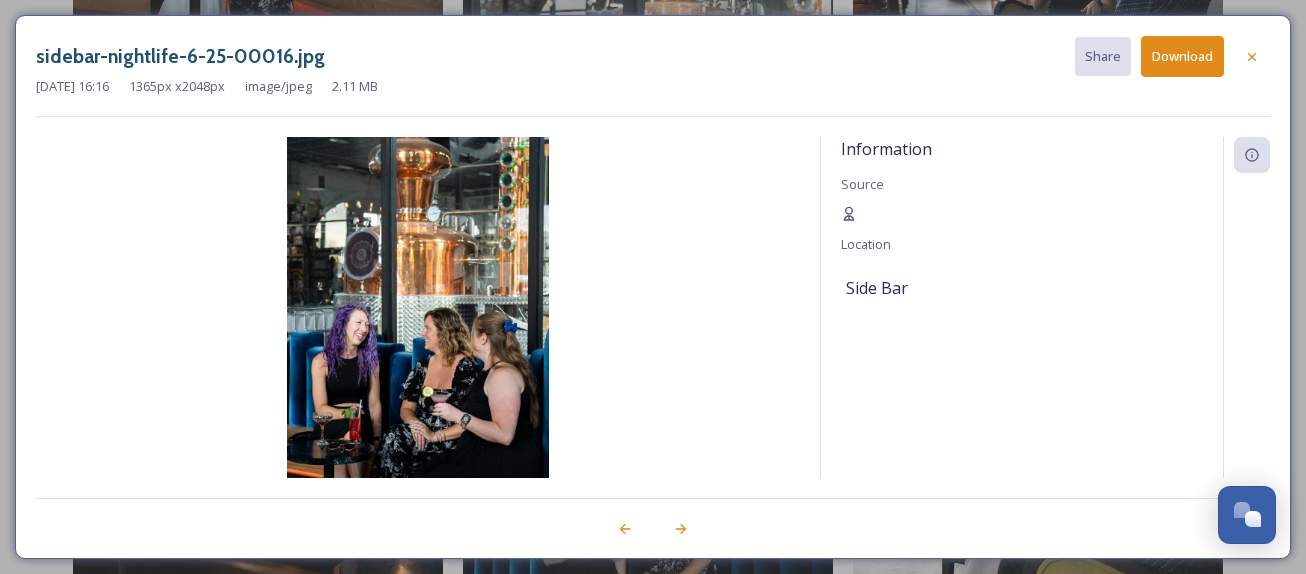 click on "Download" at bounding box center [1182, 56] 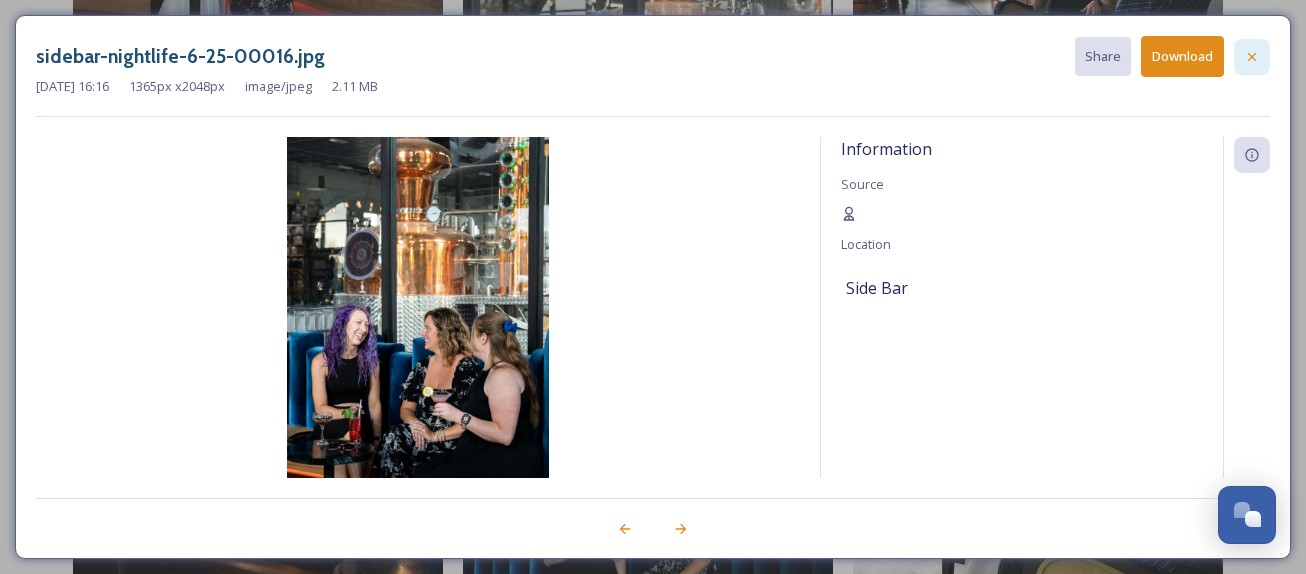 click 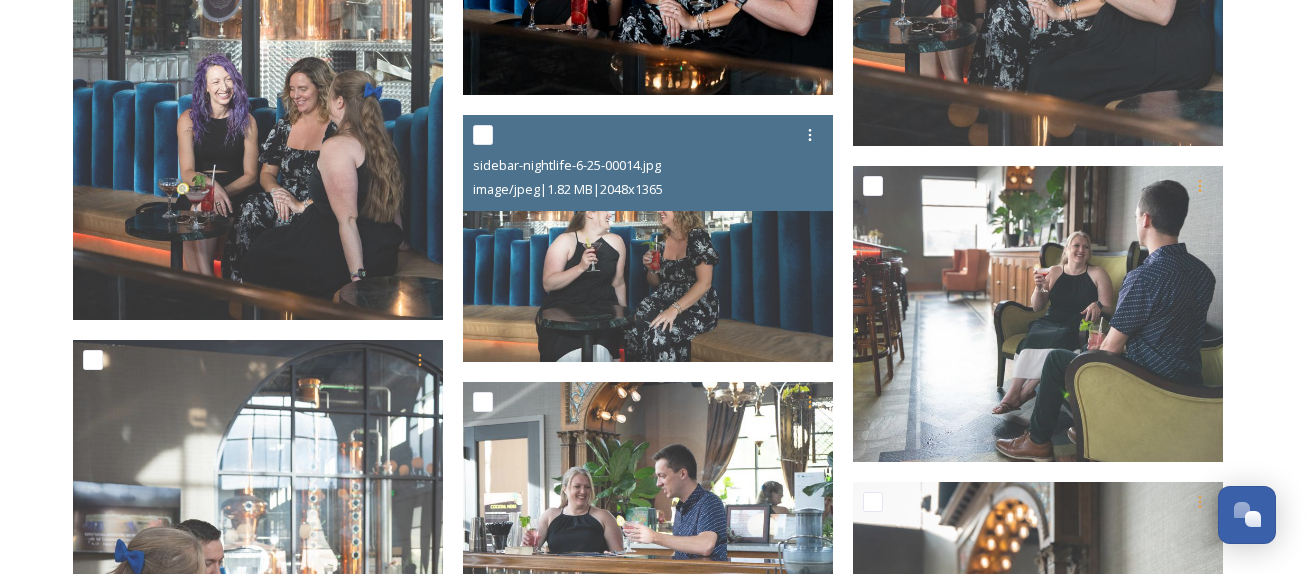 scroll, scrollTop: 1877, scrollLeft: 0, axis: vertical 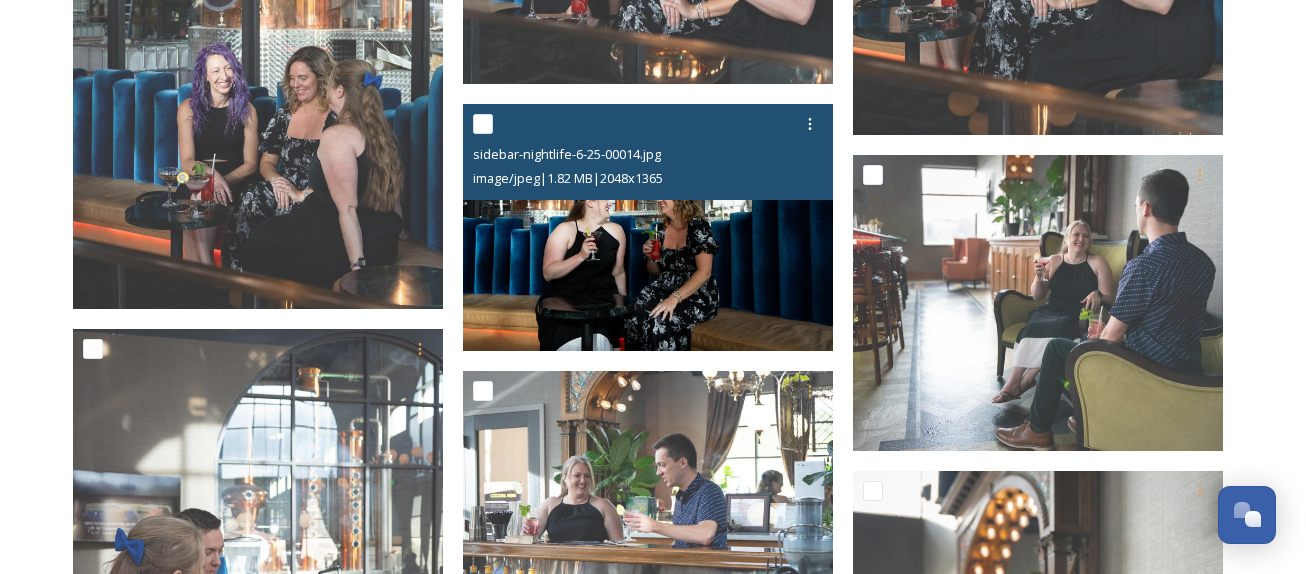 click at bounding box center [648, 227] 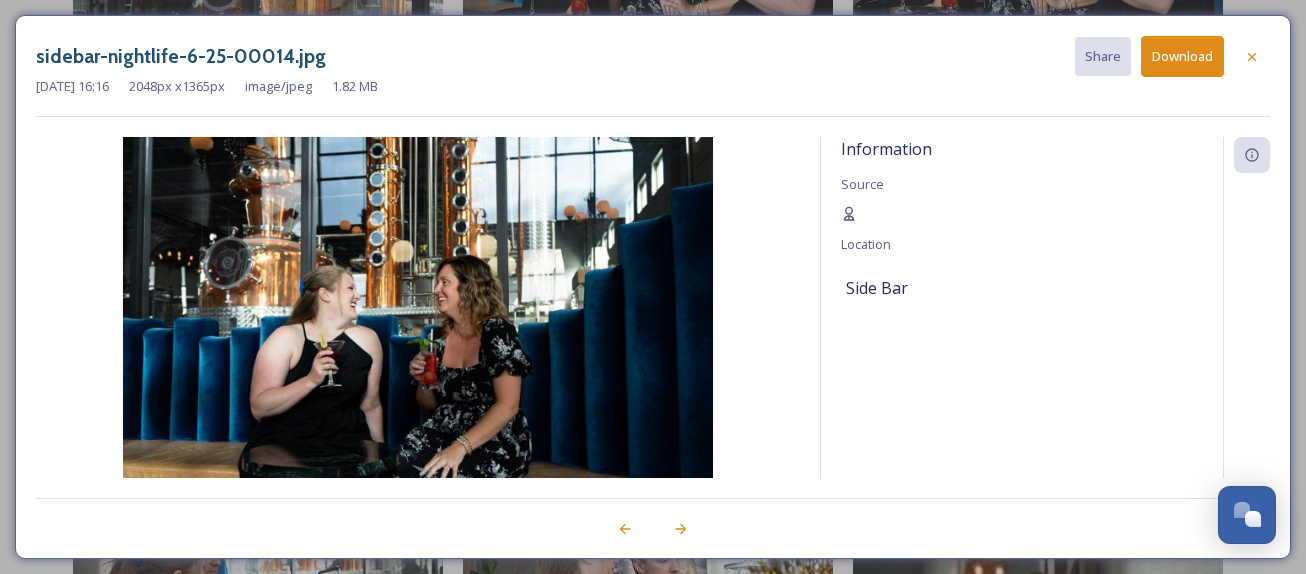 click on "Download" at bounding box center [1182, 56] 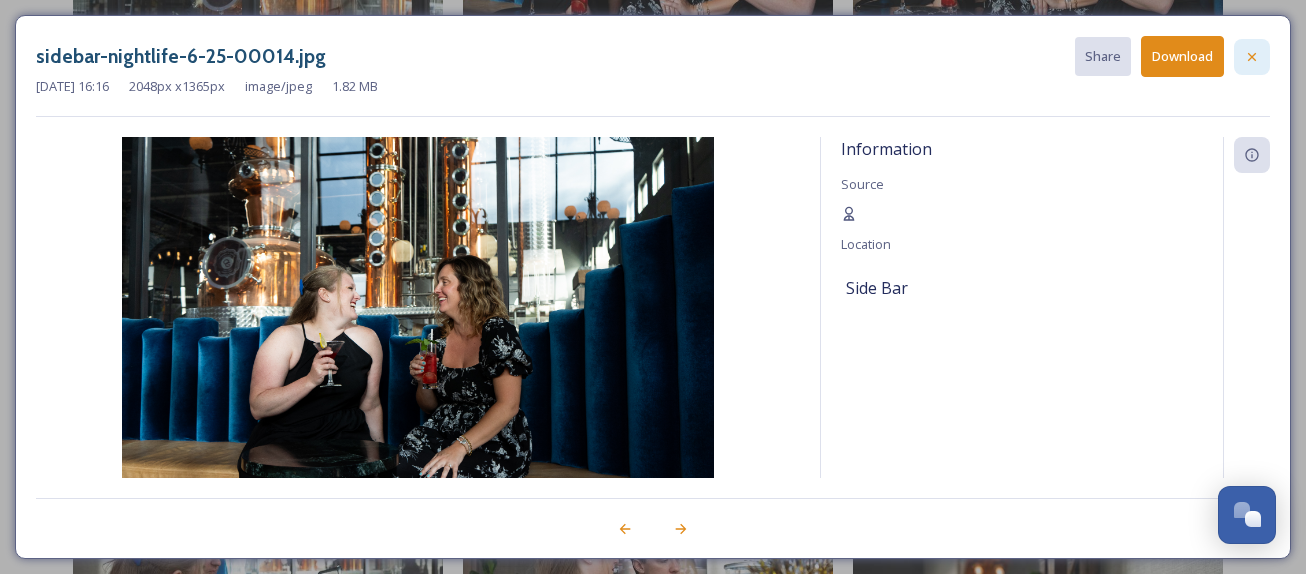 click 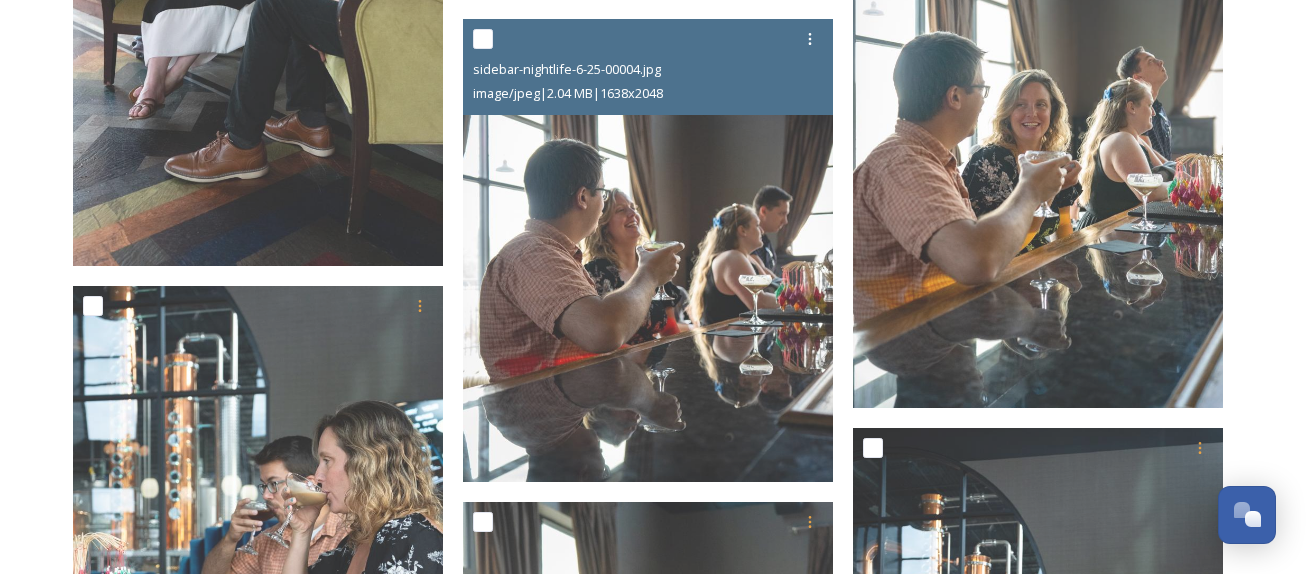 scroll, scrollTop: 3071, scrollLeft: 0, axis: vertical 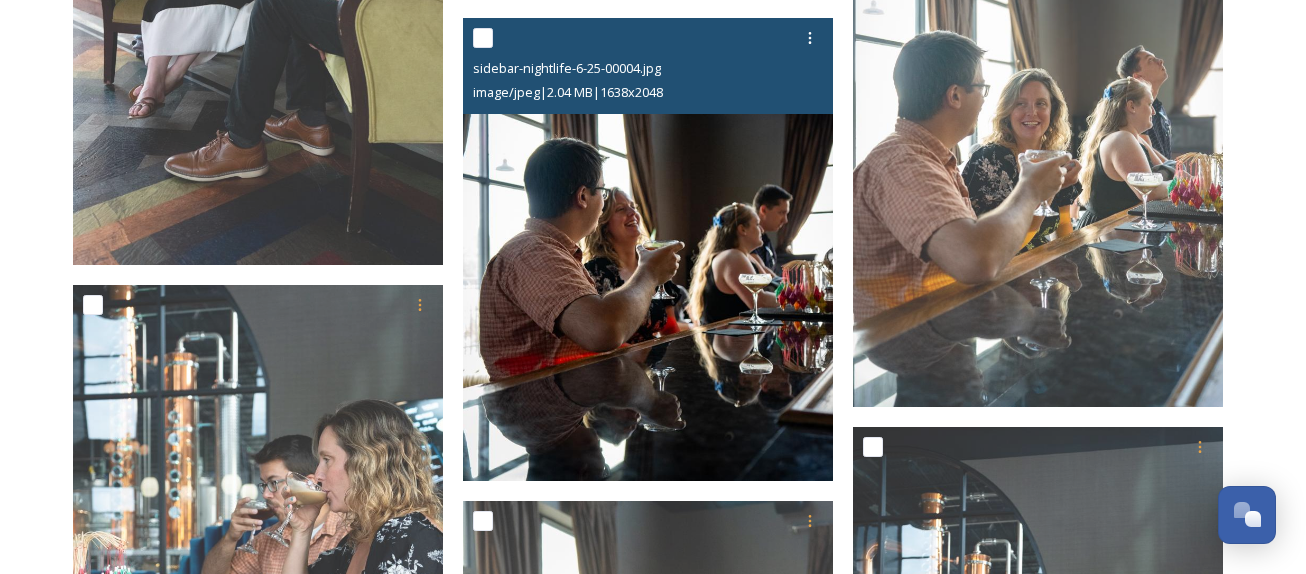 click at bounding box center [648, 249] 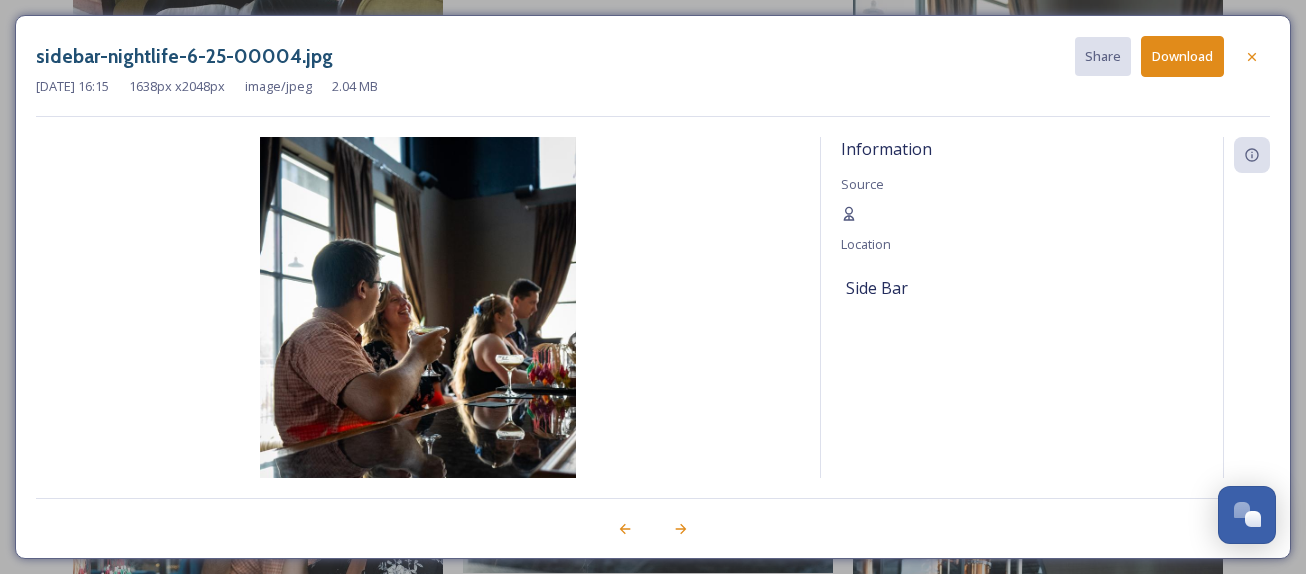 click on "Download" at bounding box center [1182, 56] 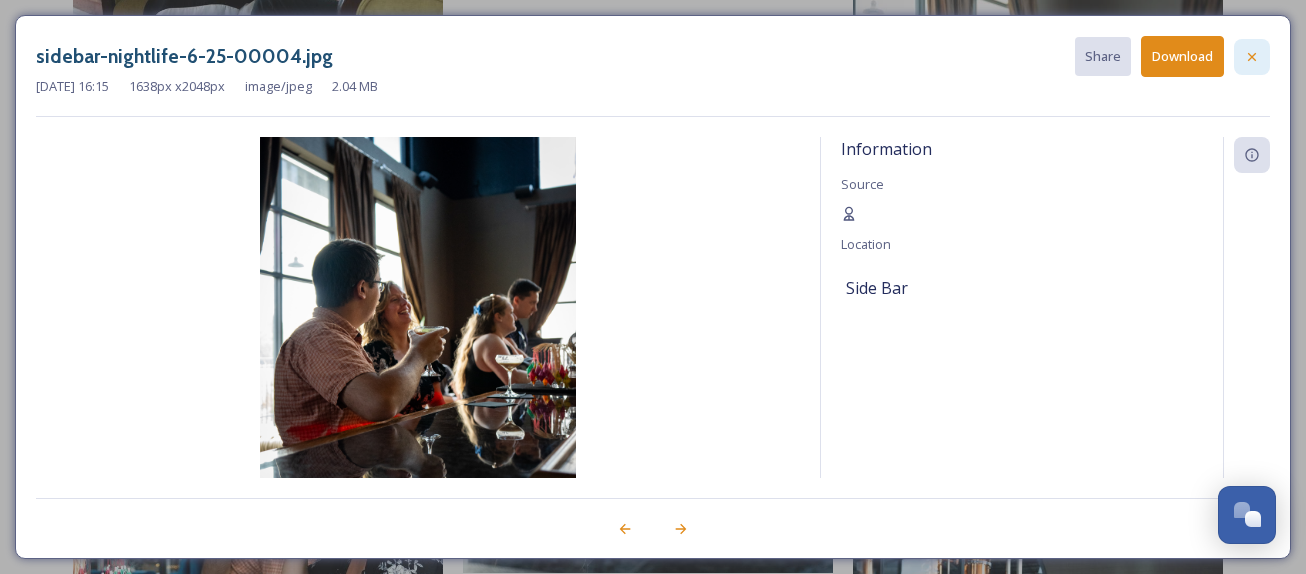 click at bounding box center [1252, 57] 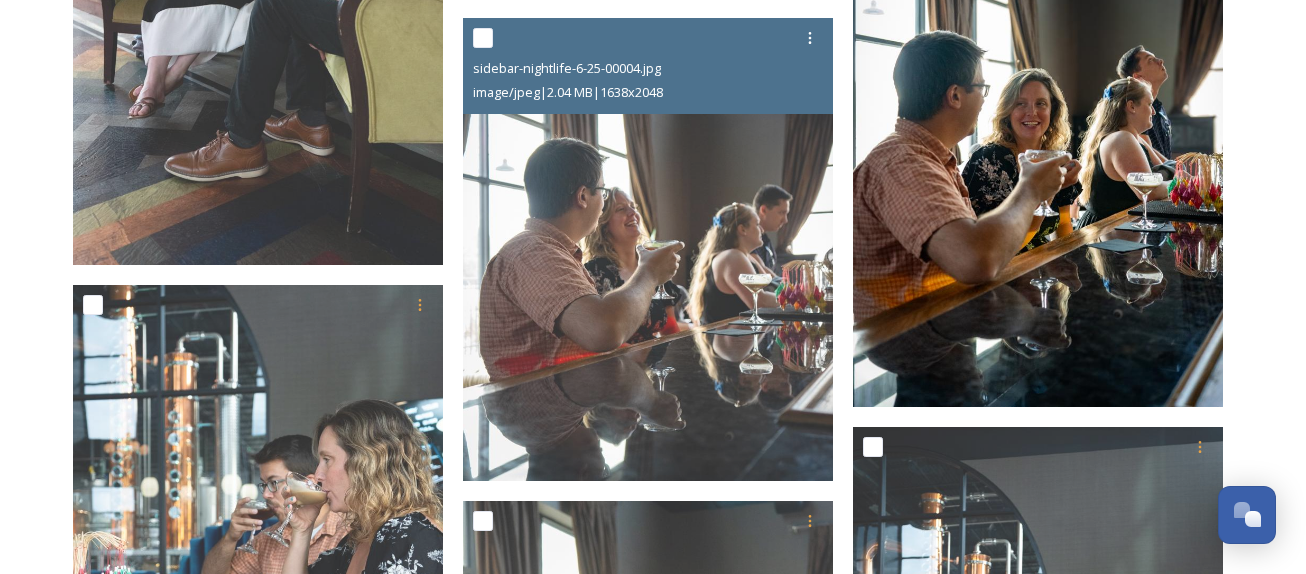 click at bounding box center [1038, 129] 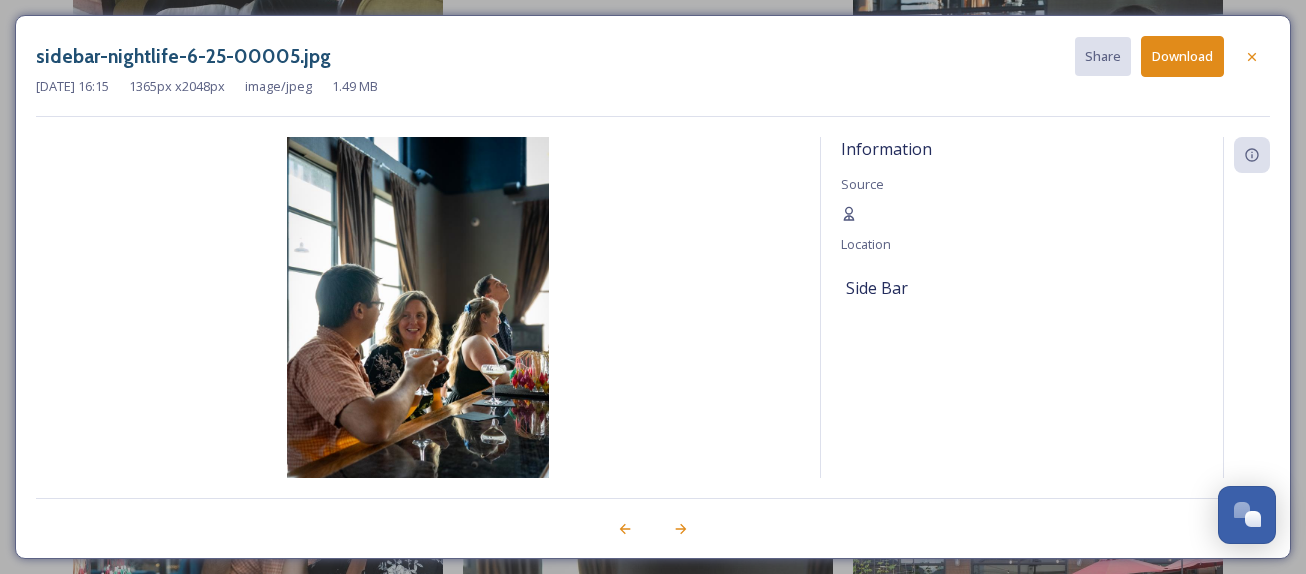 click on "Download" at bounding box center [1182, 56] 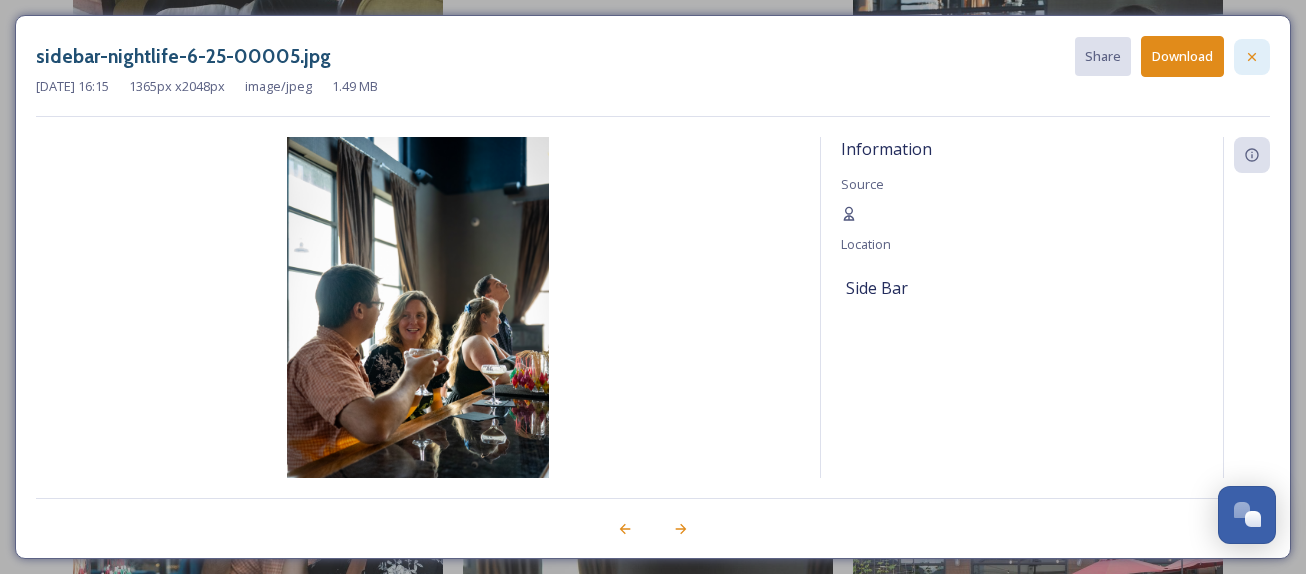 click 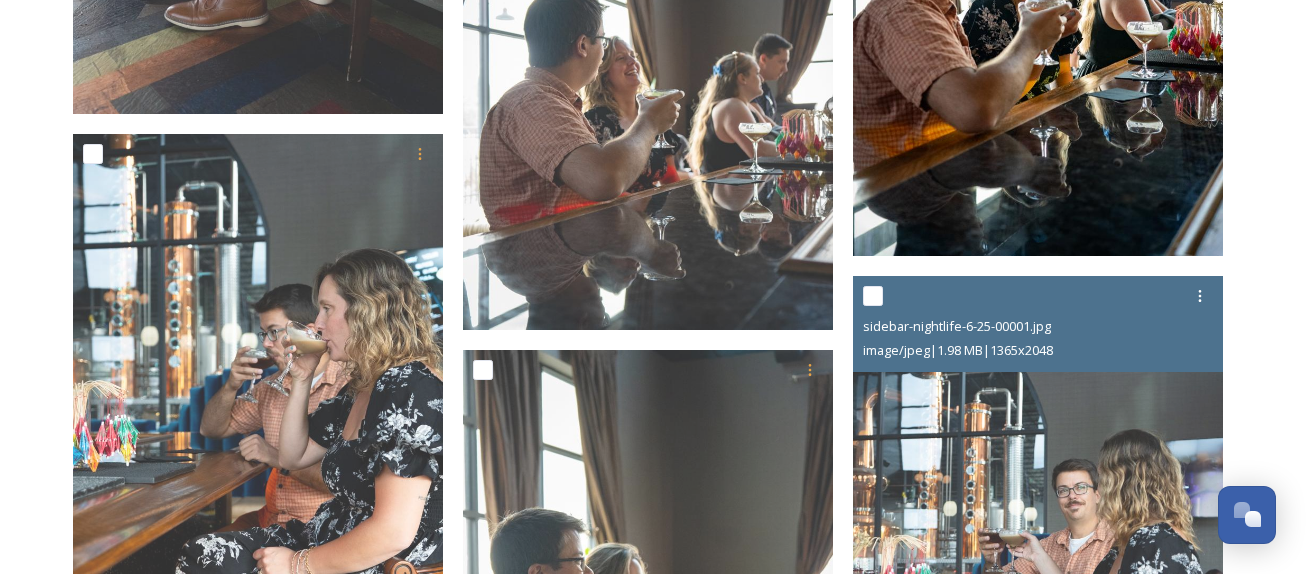 scroll, scrollTop: 3330, scrollLeft: 0, axis: vertical 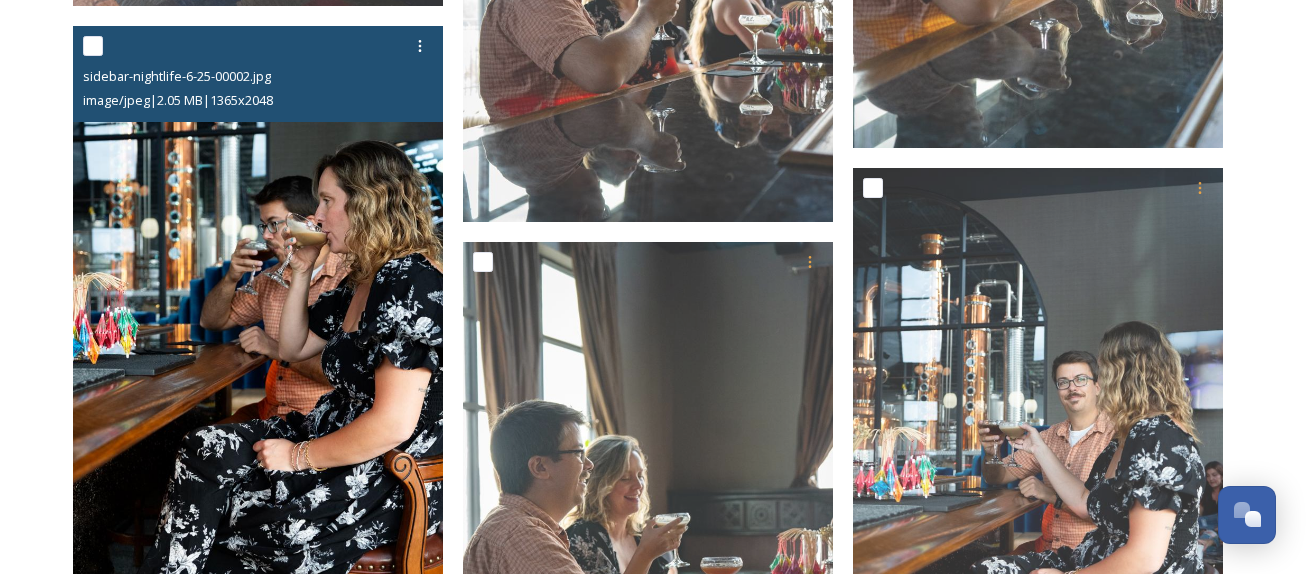 click at bounding box center [258, 303] 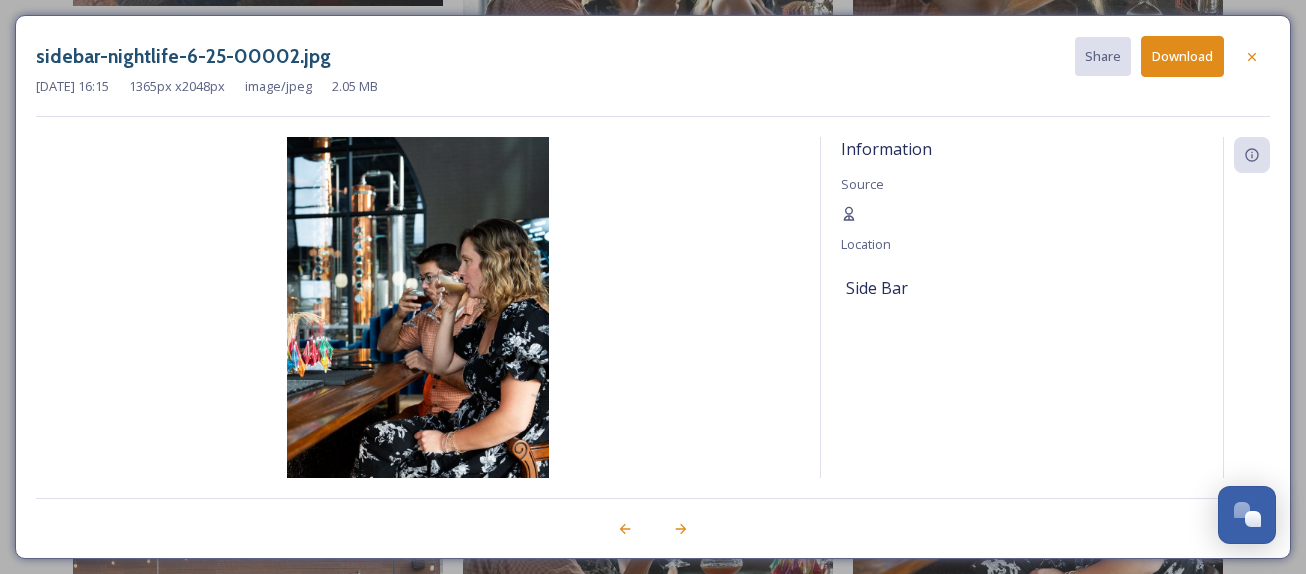 click on "Download" at bounding box center [1182, 56] 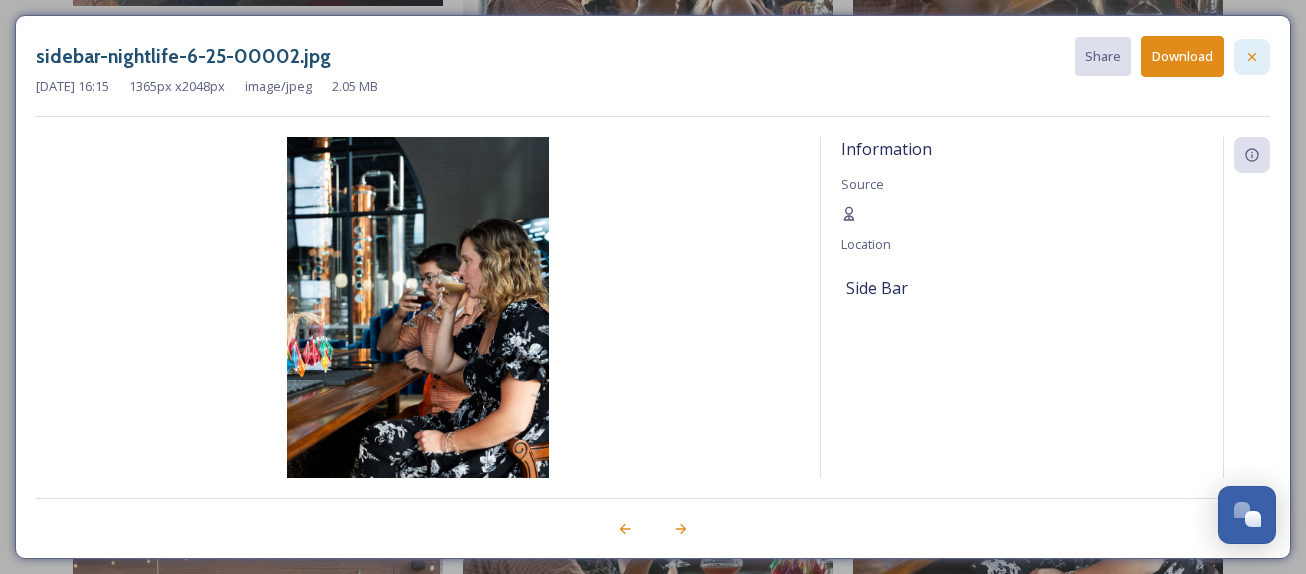 click at bounding box center (1252, 57) 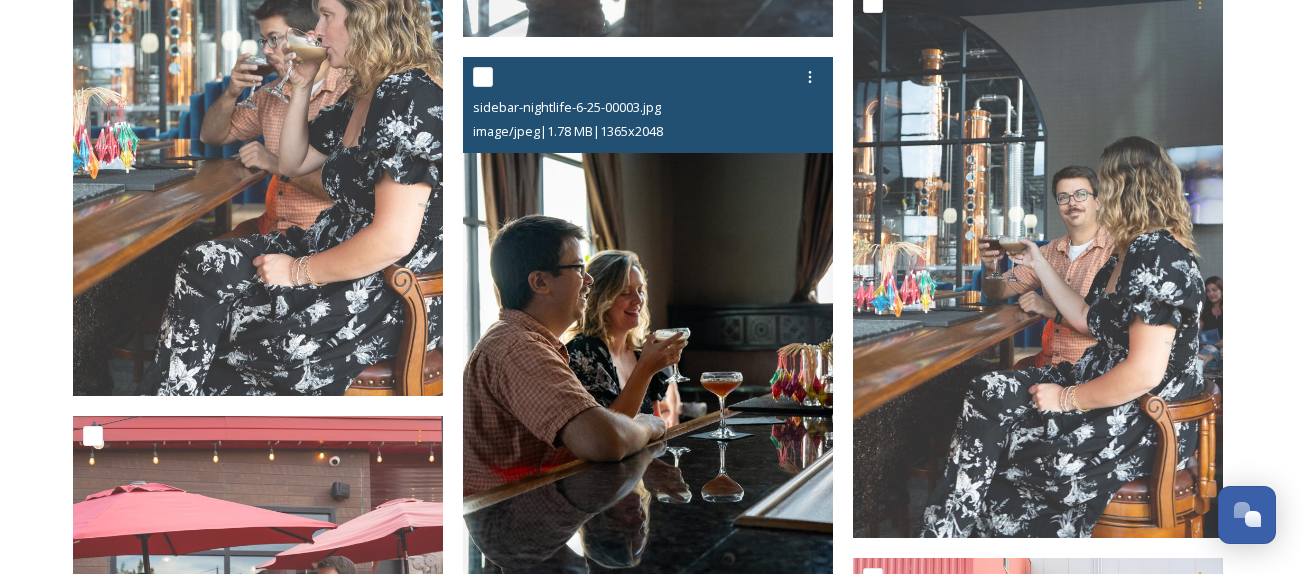 scroll, scrollTop: 3561, scrollLeft: 0, axis: vertical 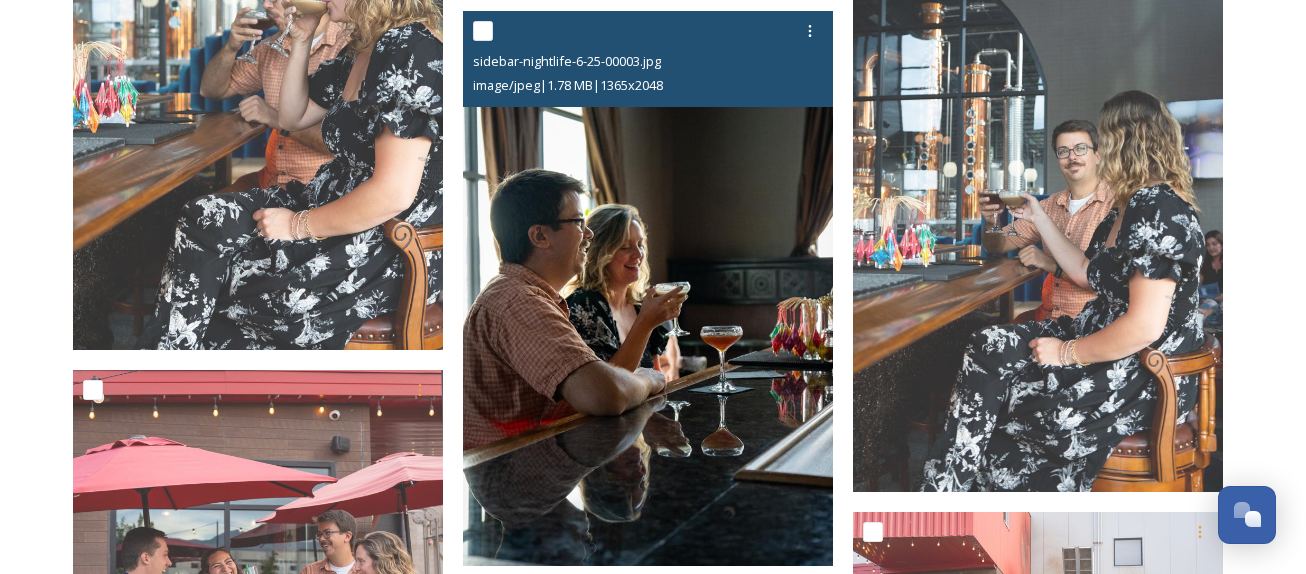 click at bounding box center (648, 288) 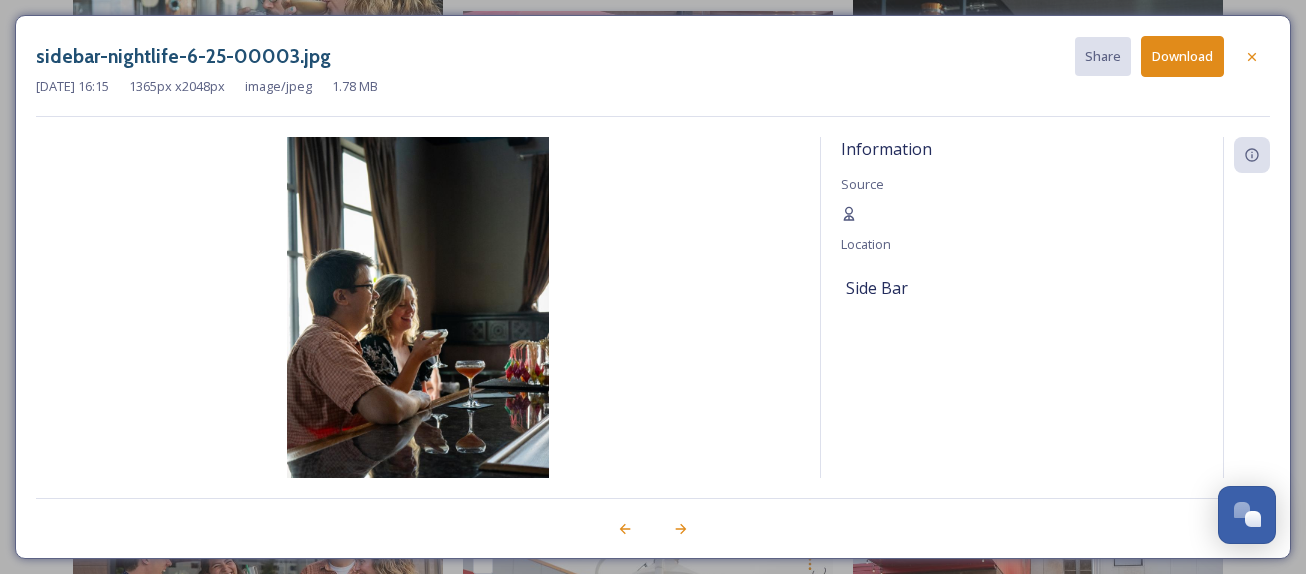 click on "Download" at bounding box center (1182, 56) 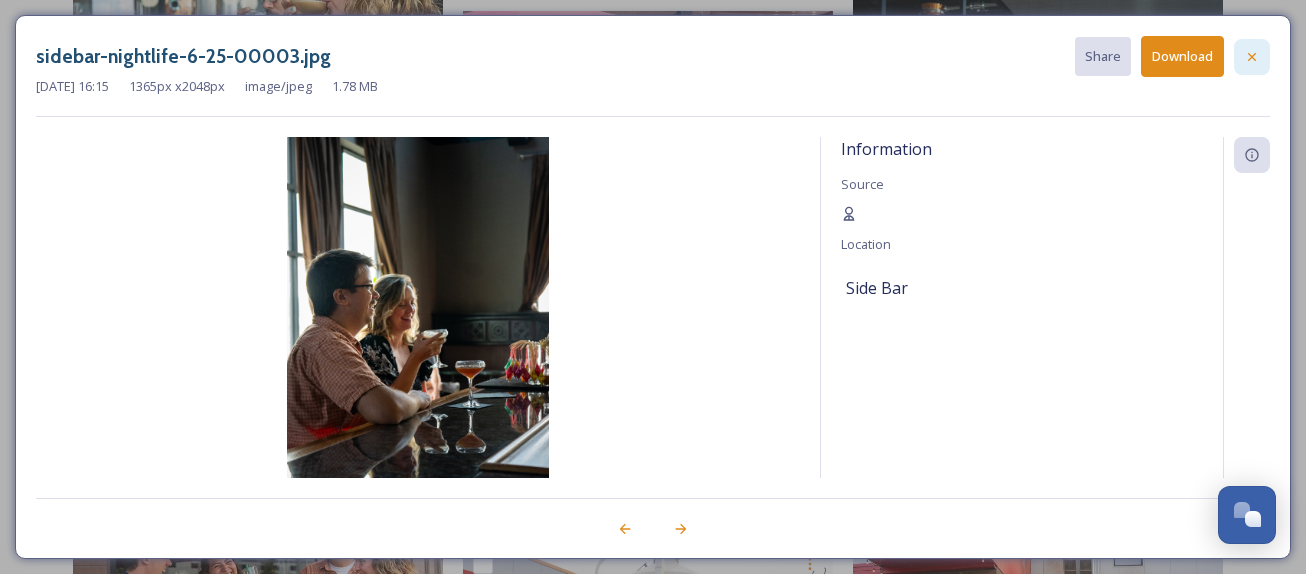 click 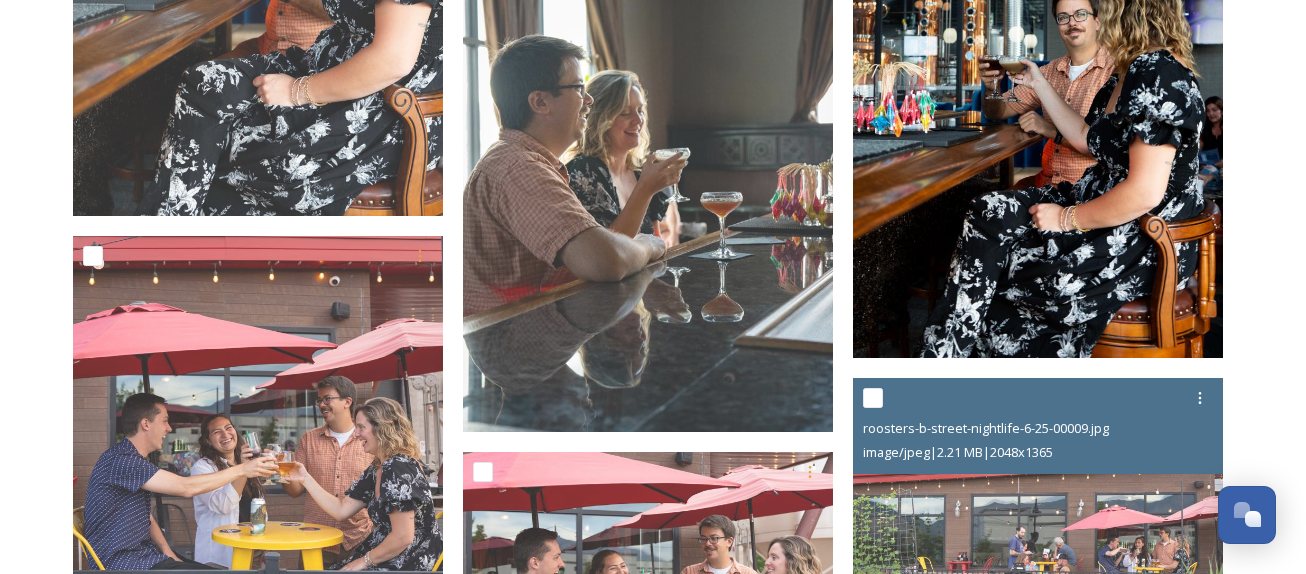 scroll, scrollTop: 3708, scrollLeft: 0, axis: vertical 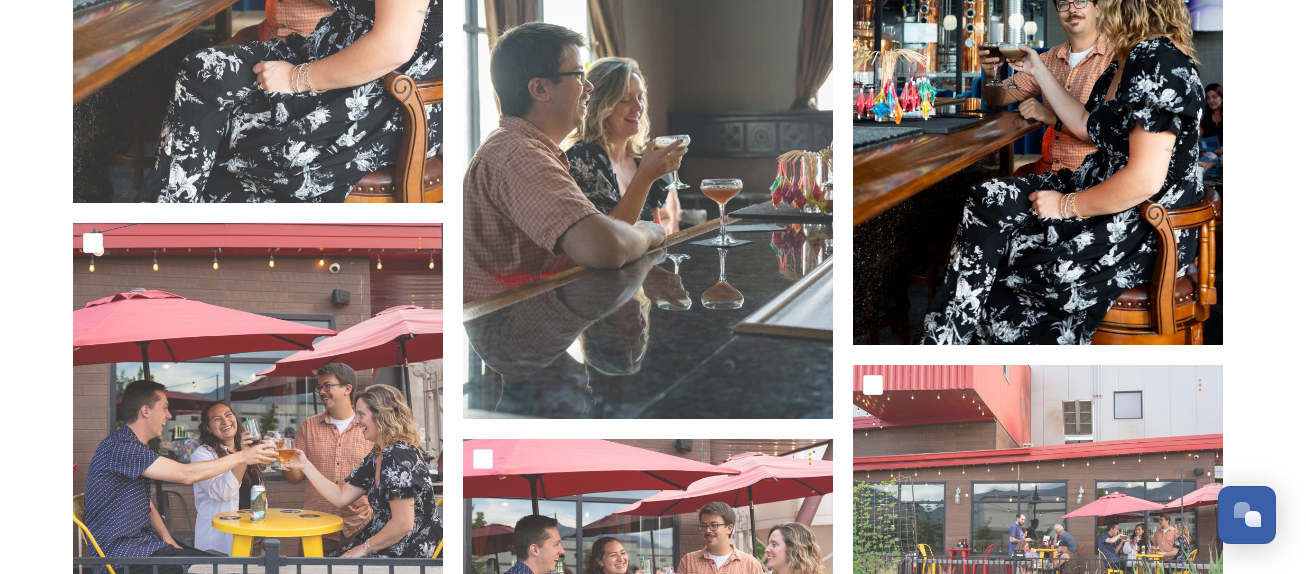 click at bounding box center (1038, 67) 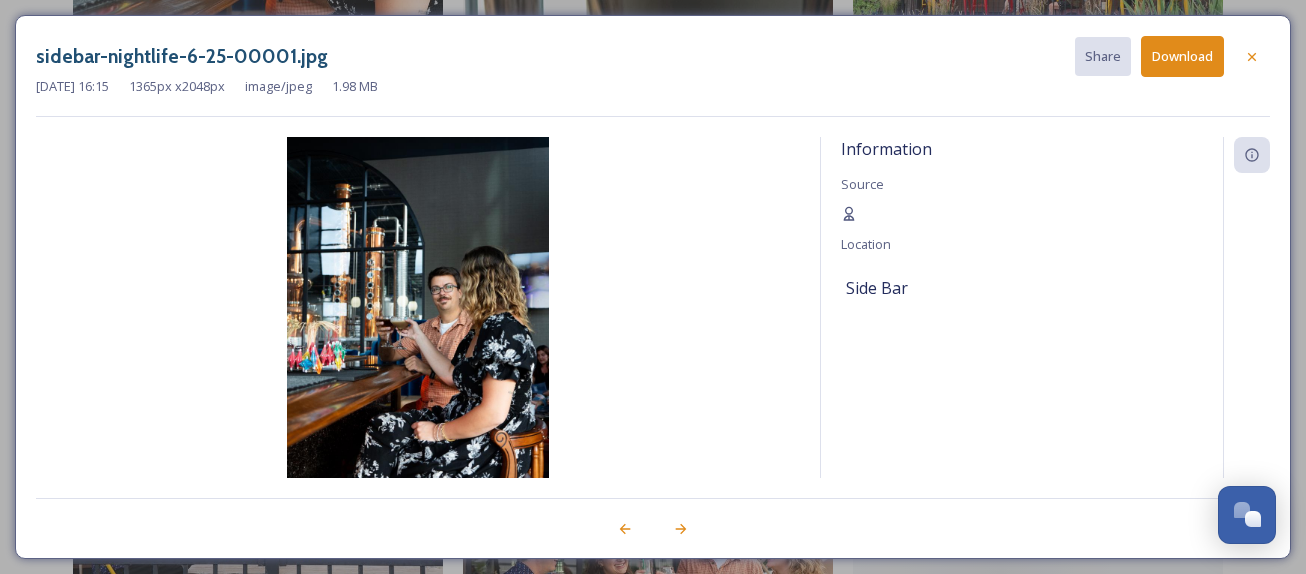 click on "Download" at bounding box center (1182, 56) 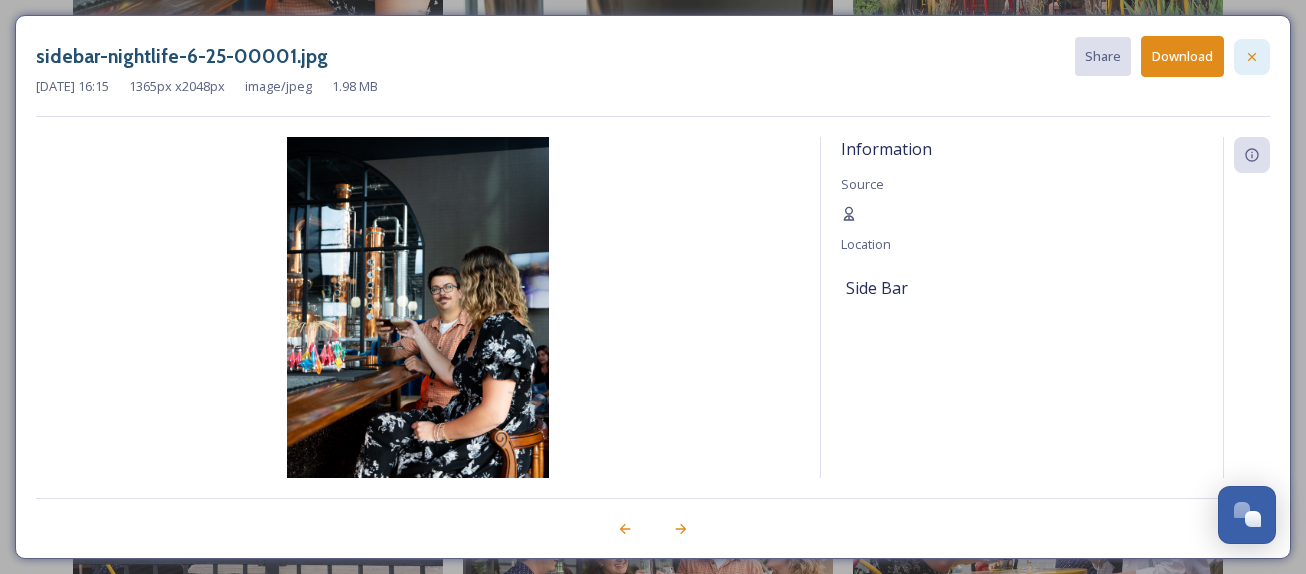 click 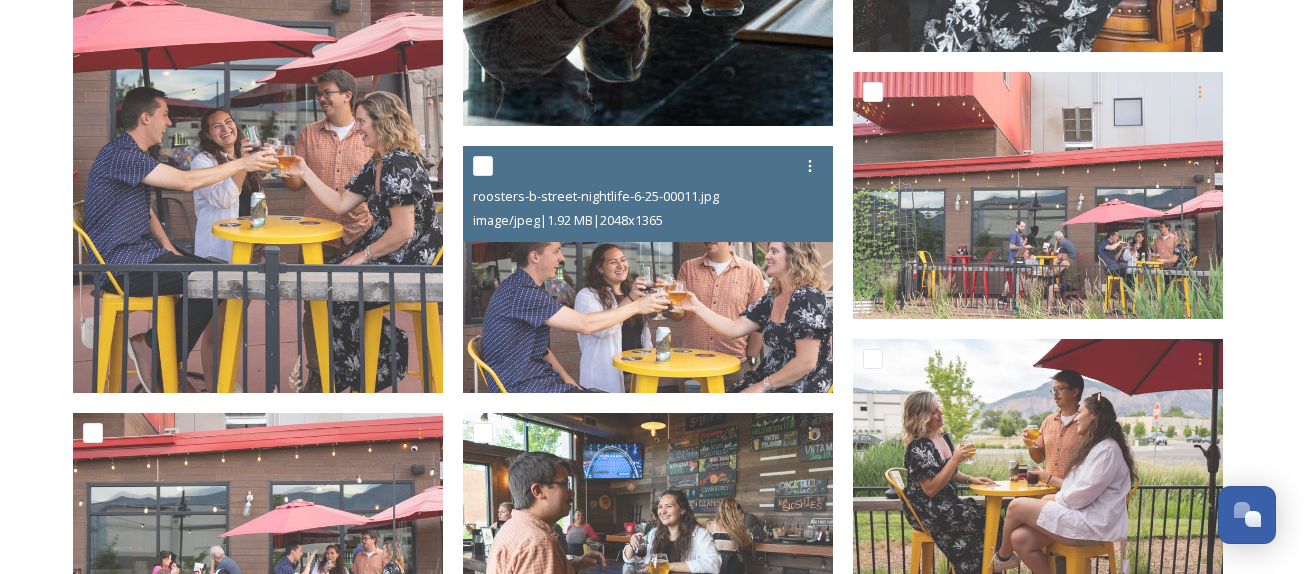 scroll, scrollTop: 4030, scrollLeft: 0, axis: vertical 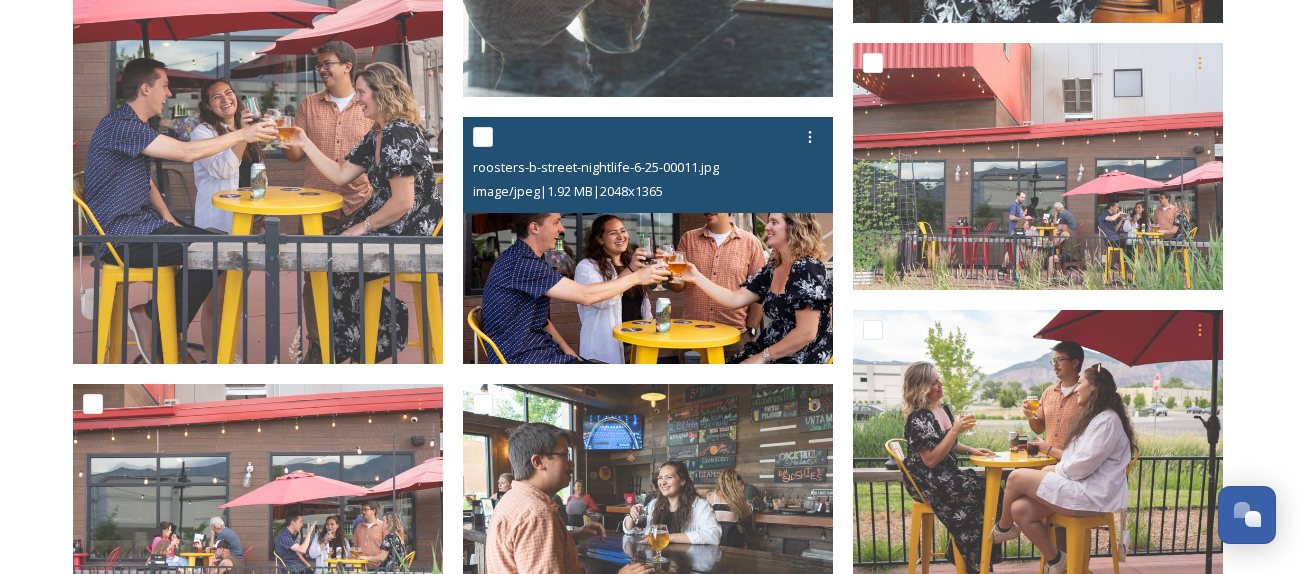 click at bounding box center [648, 240] 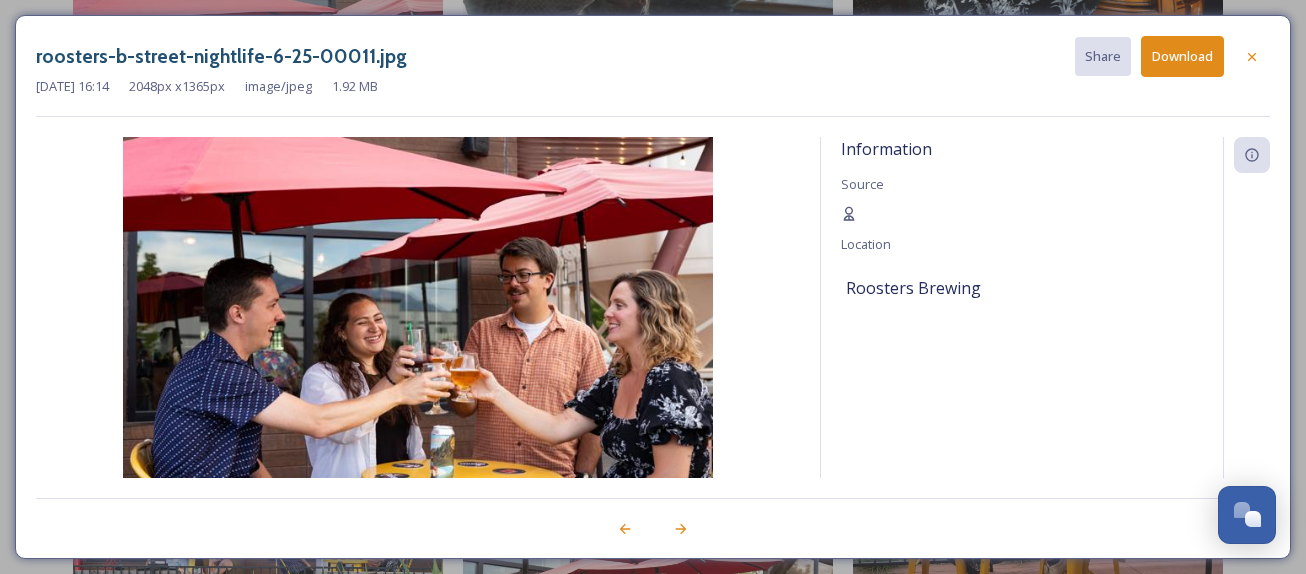 click on "Download" at bounding box center [1182, 56] 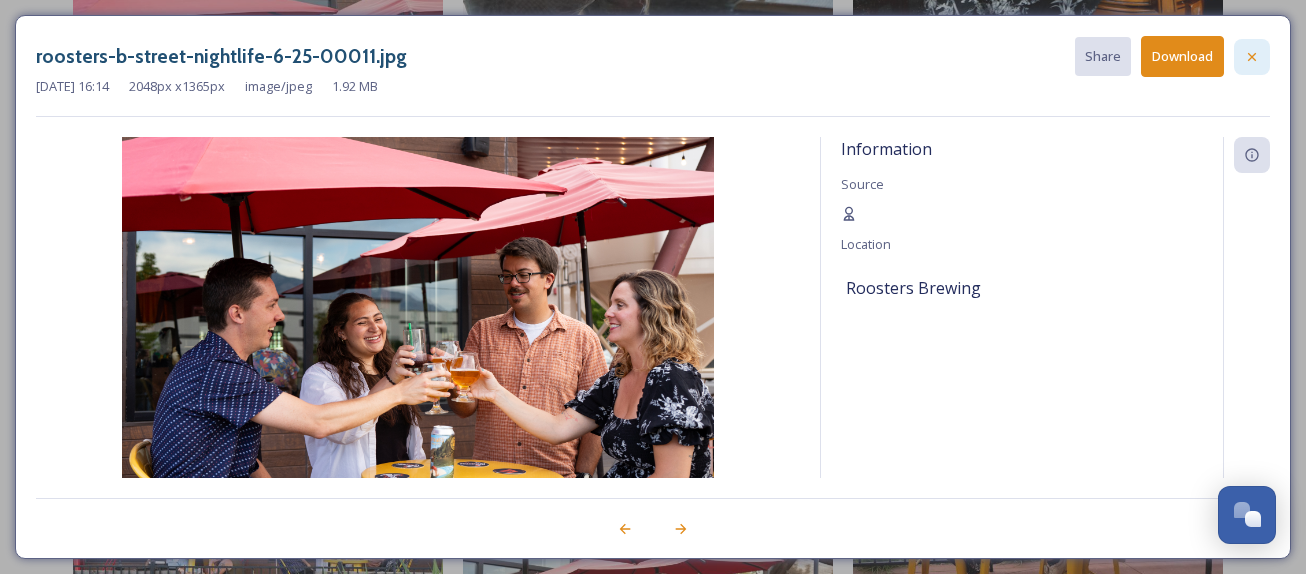 click 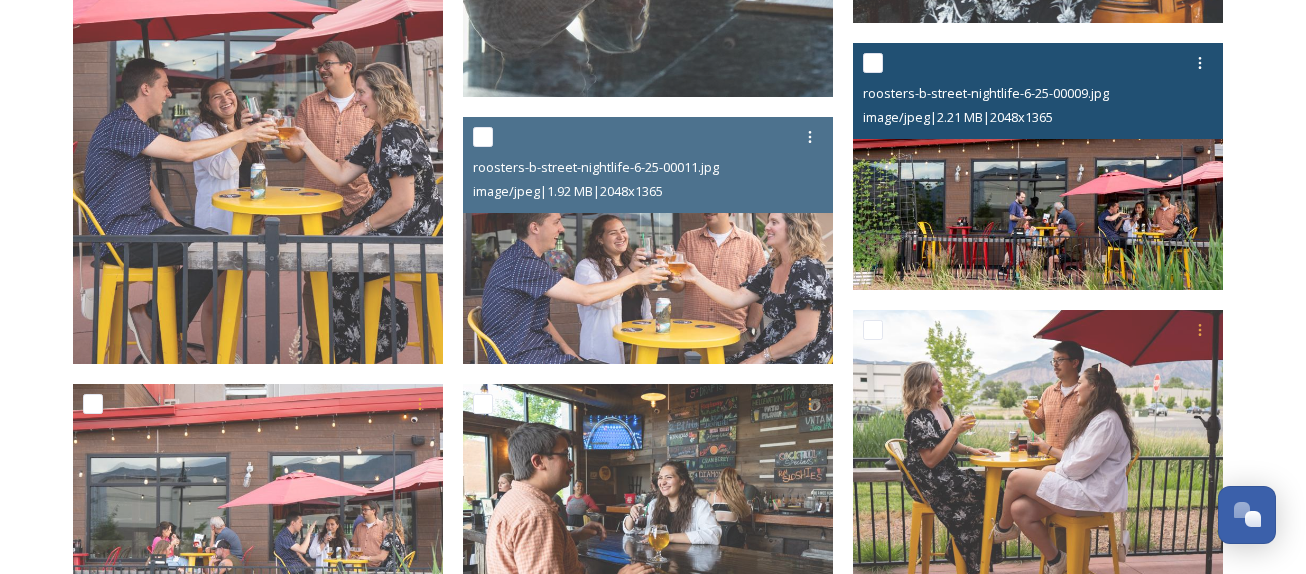 click at bounding box center [1038, 166] 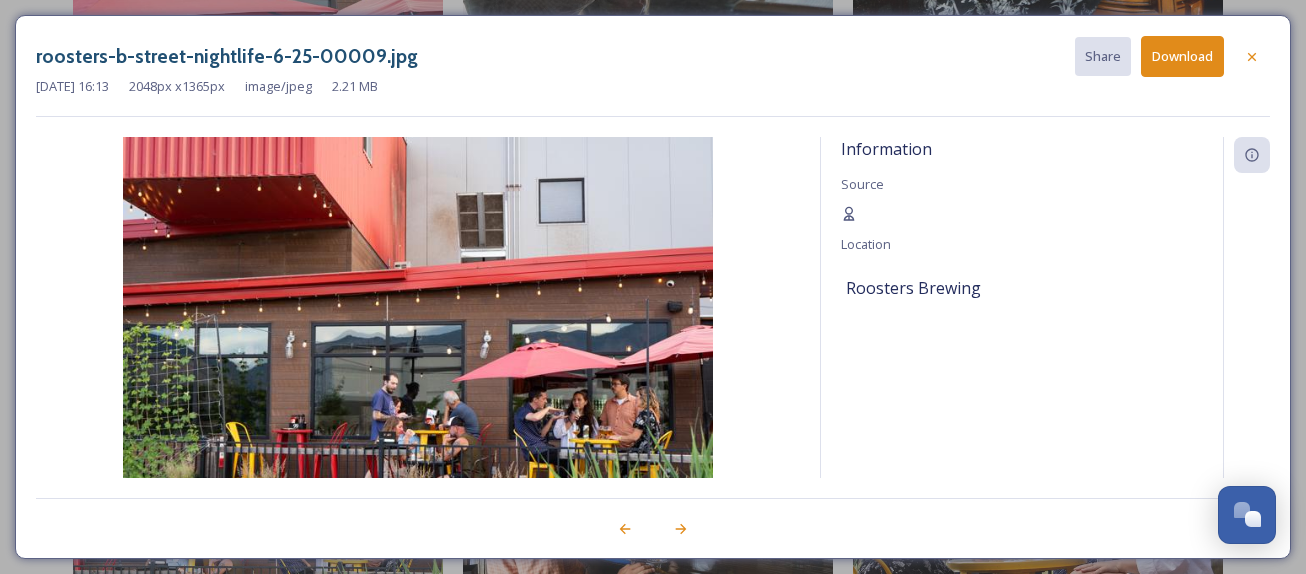click on "Download" at bounding box center [1182, 56] 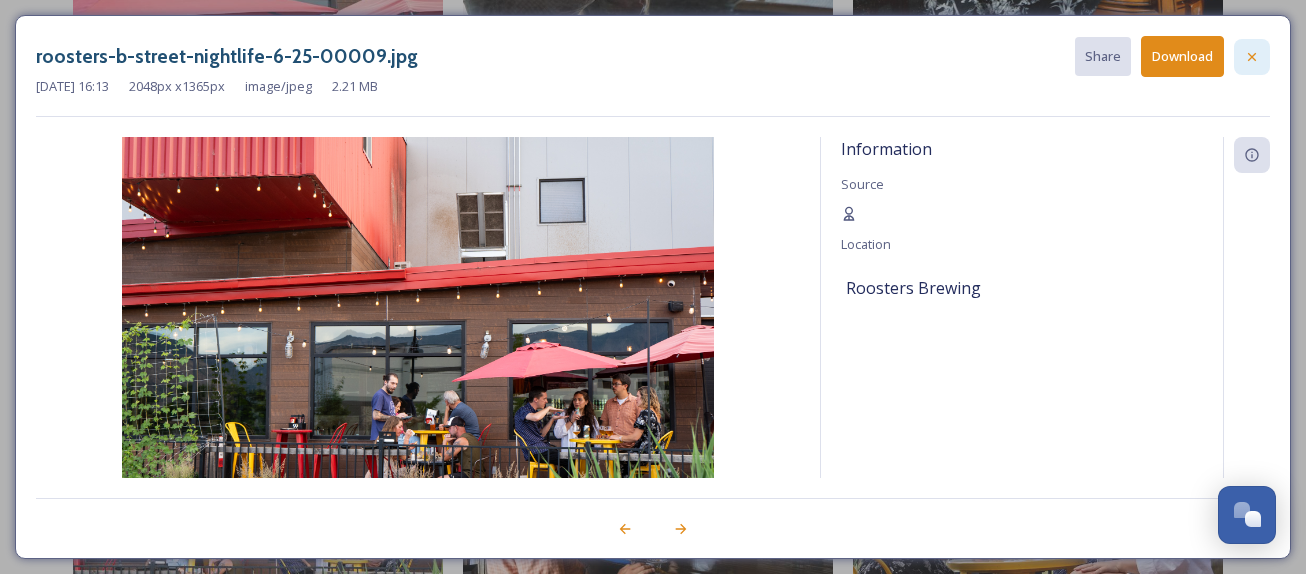click 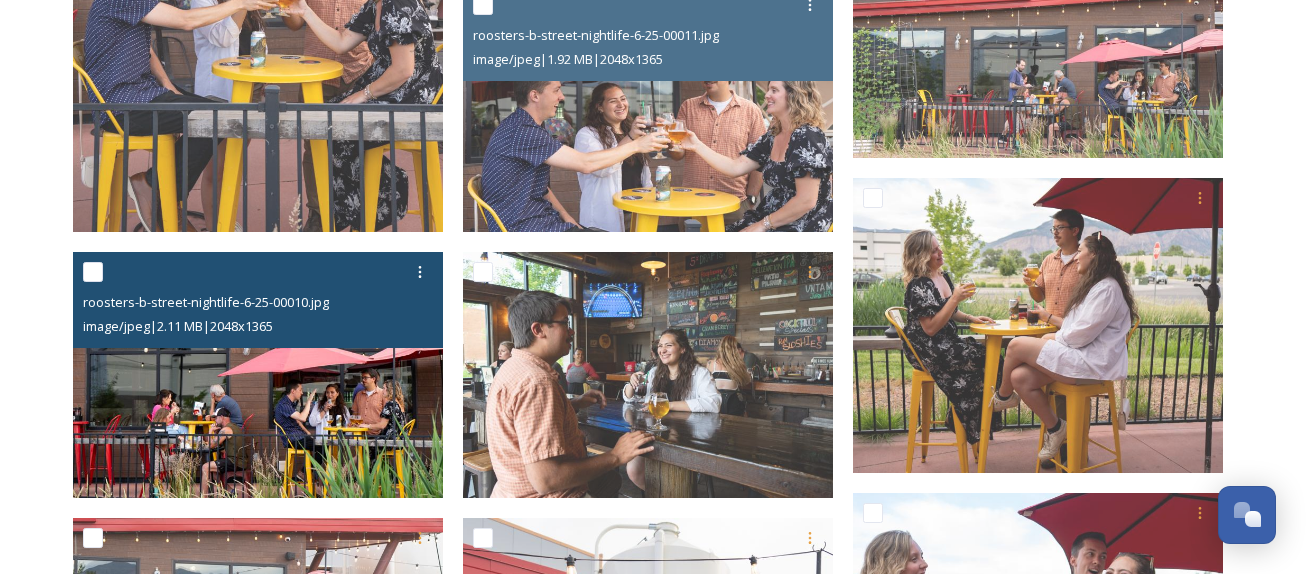 scroll, scrollTop: 4161, scrollLeft: 0, axis: vertical 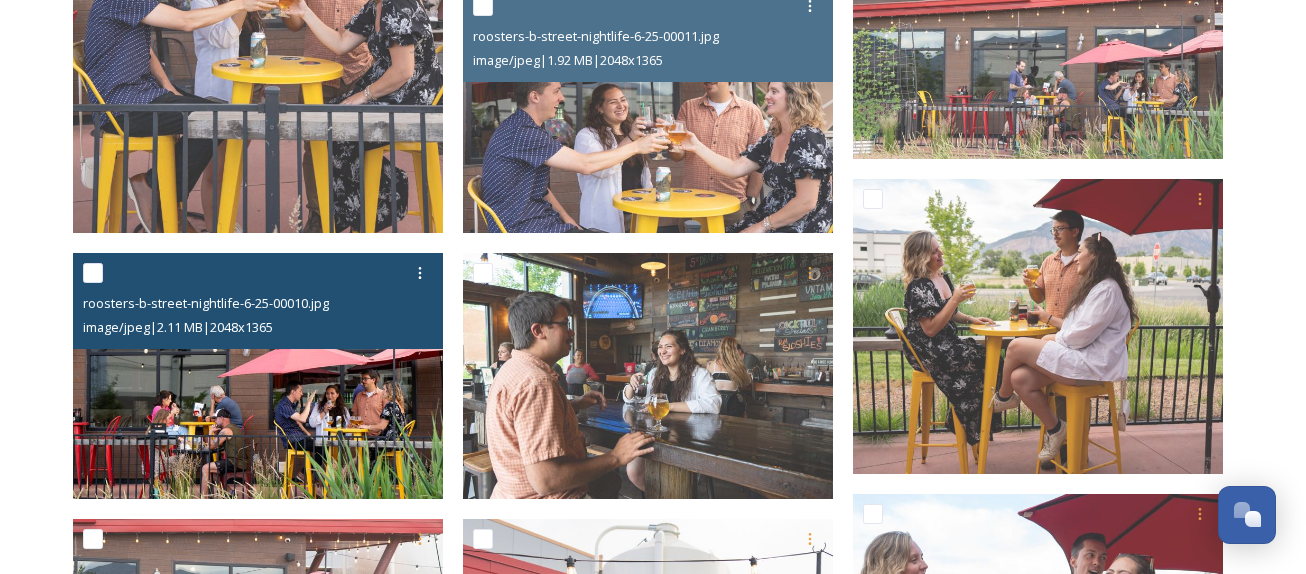 click at bounding box center [258, 376] 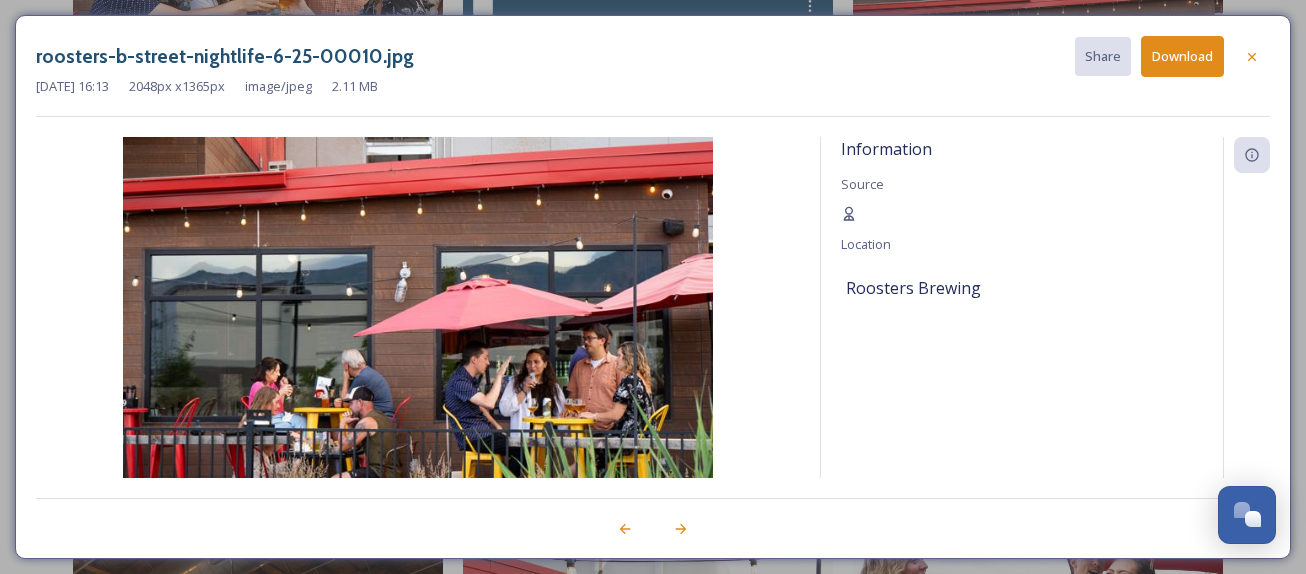 click on "Download" at bounding box center (1182, 56) 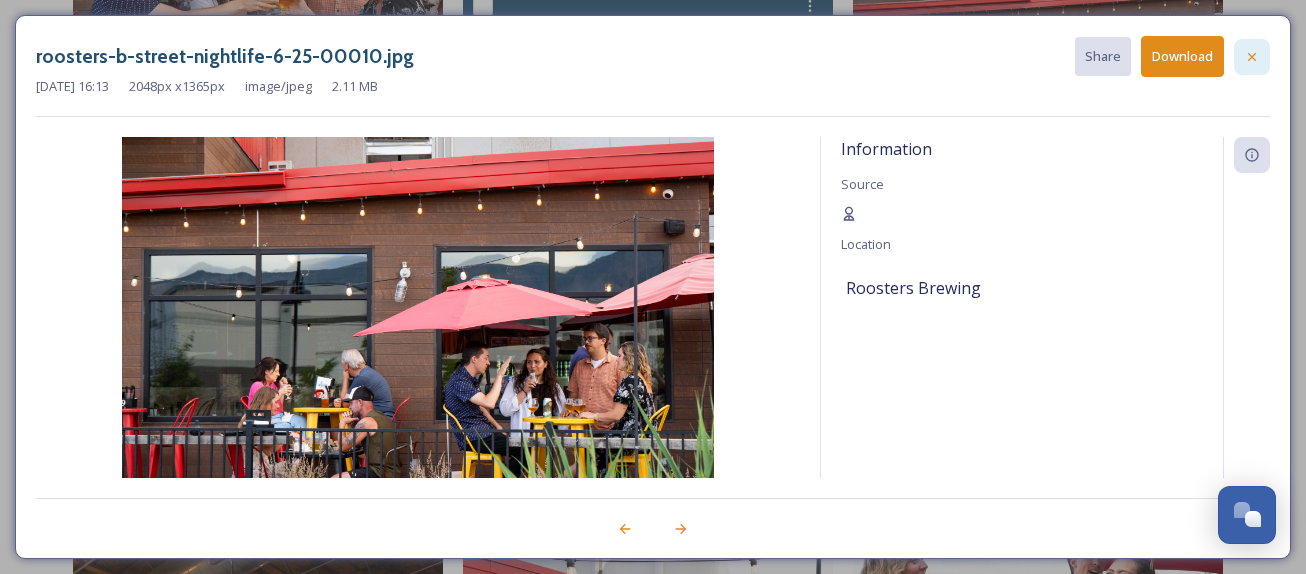 click at bounding box center [1252, 57] 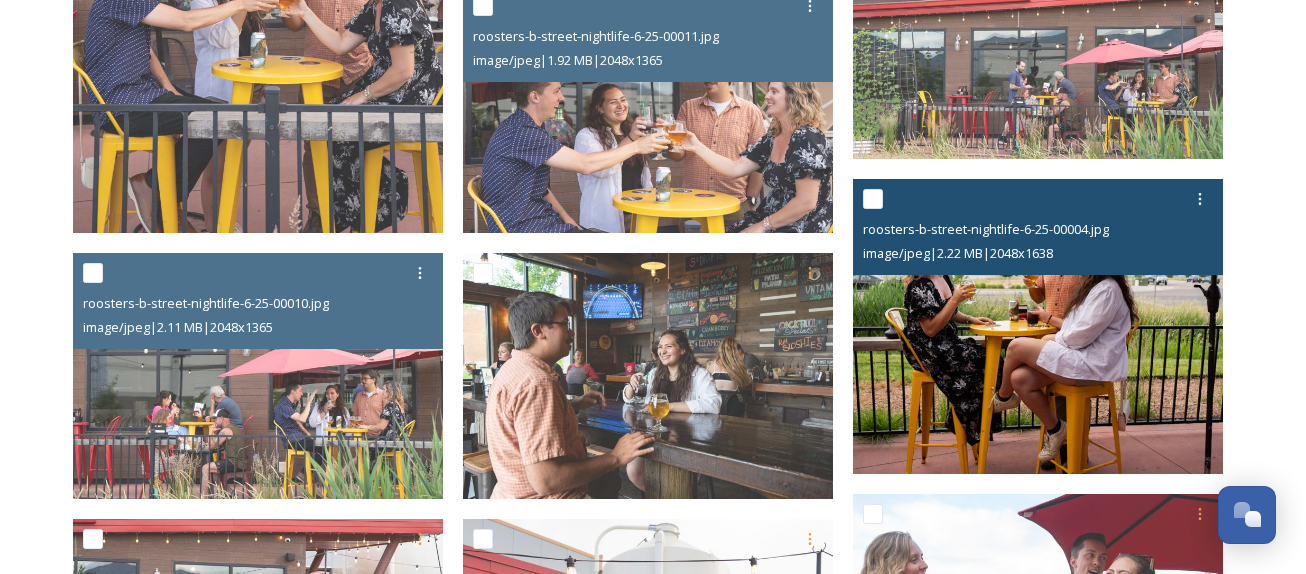 click at bounding box center (1038, 326) 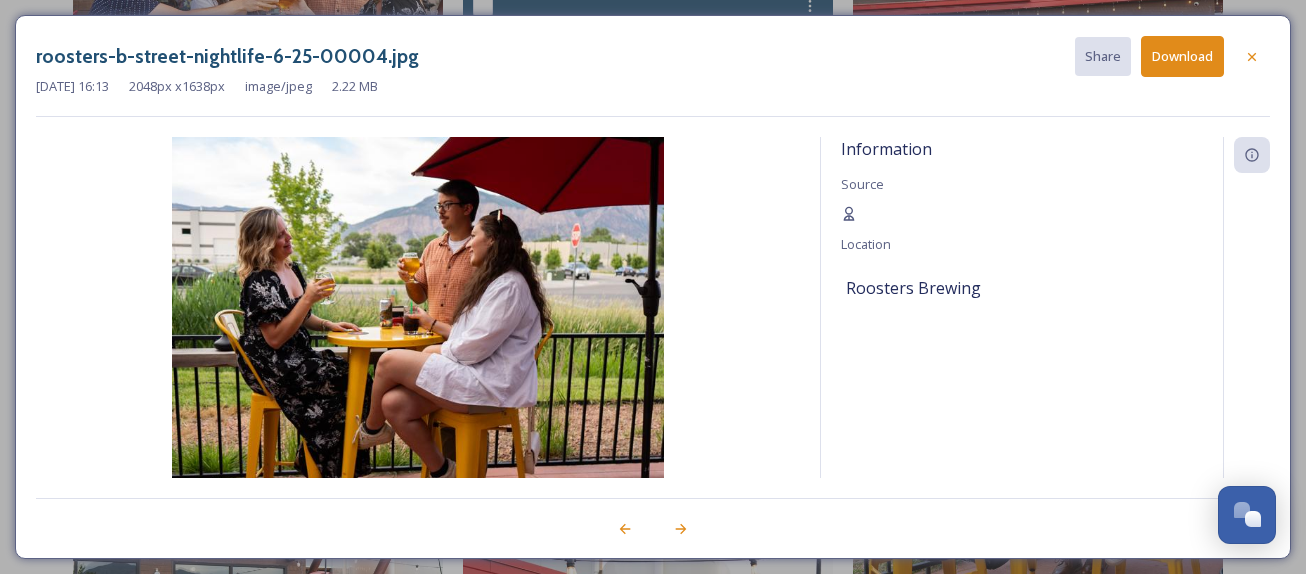 click on "Download" at bounding box center (1182, 56) 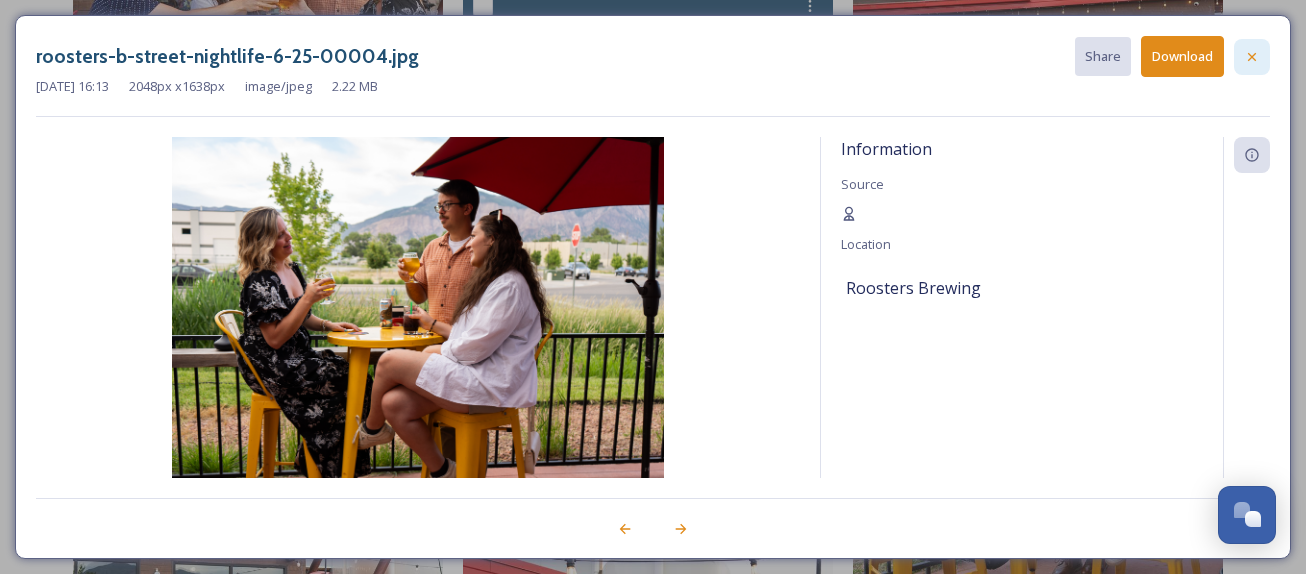 click 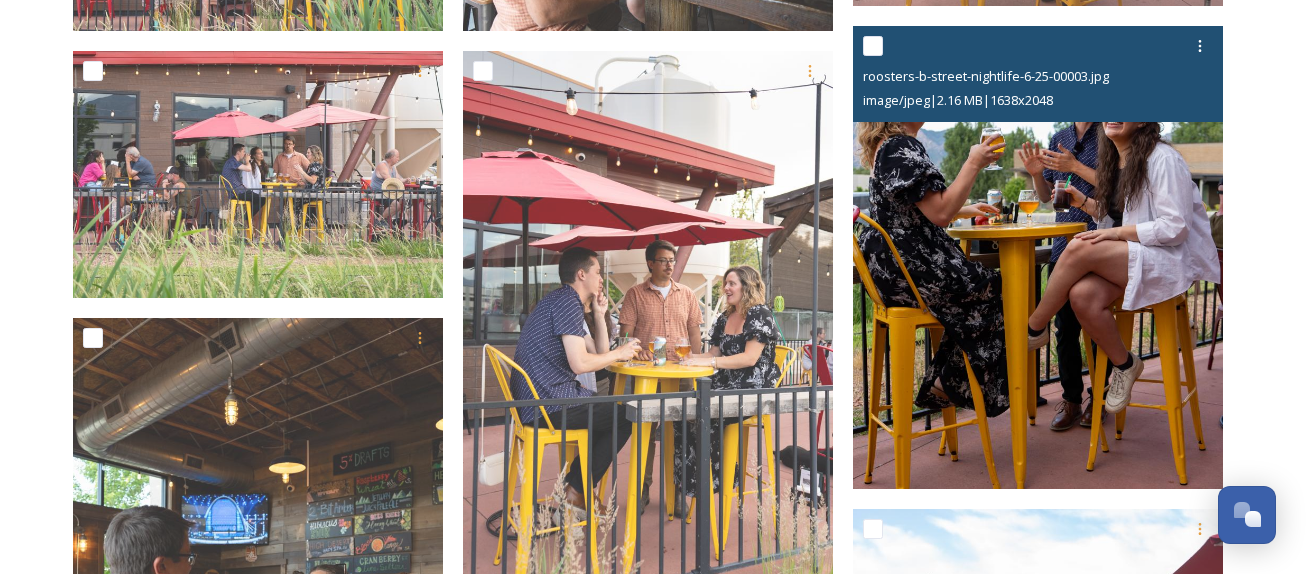 scroll, scrollTop: 4648, scrollLeft: 0, axis: vertical 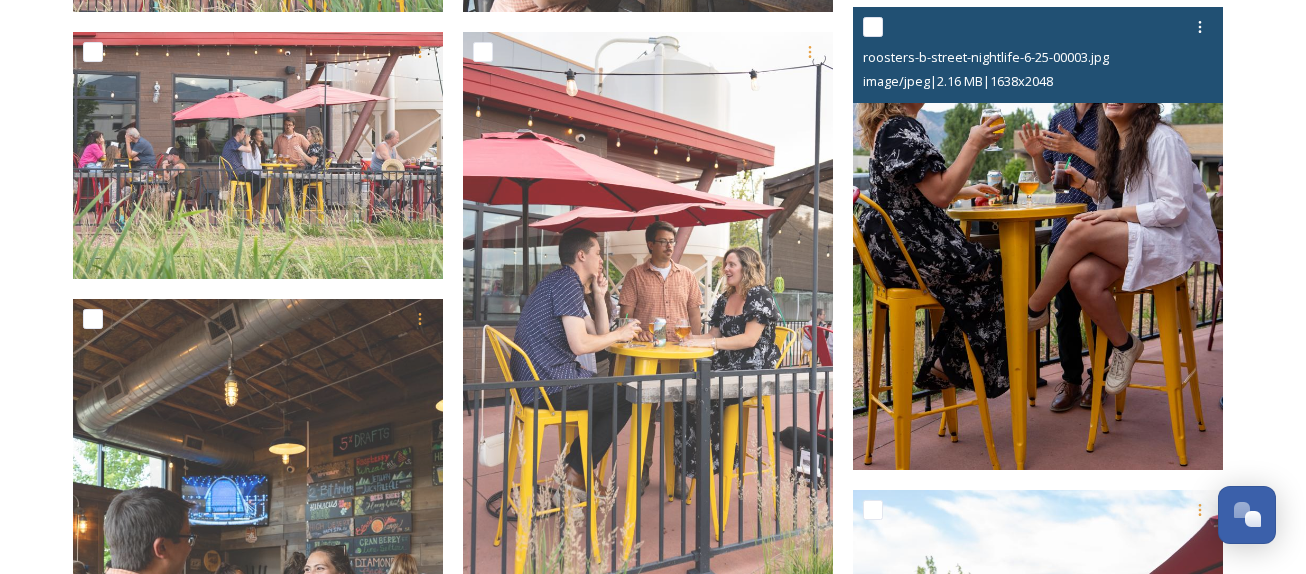 click at bounding box center (1038, 238) 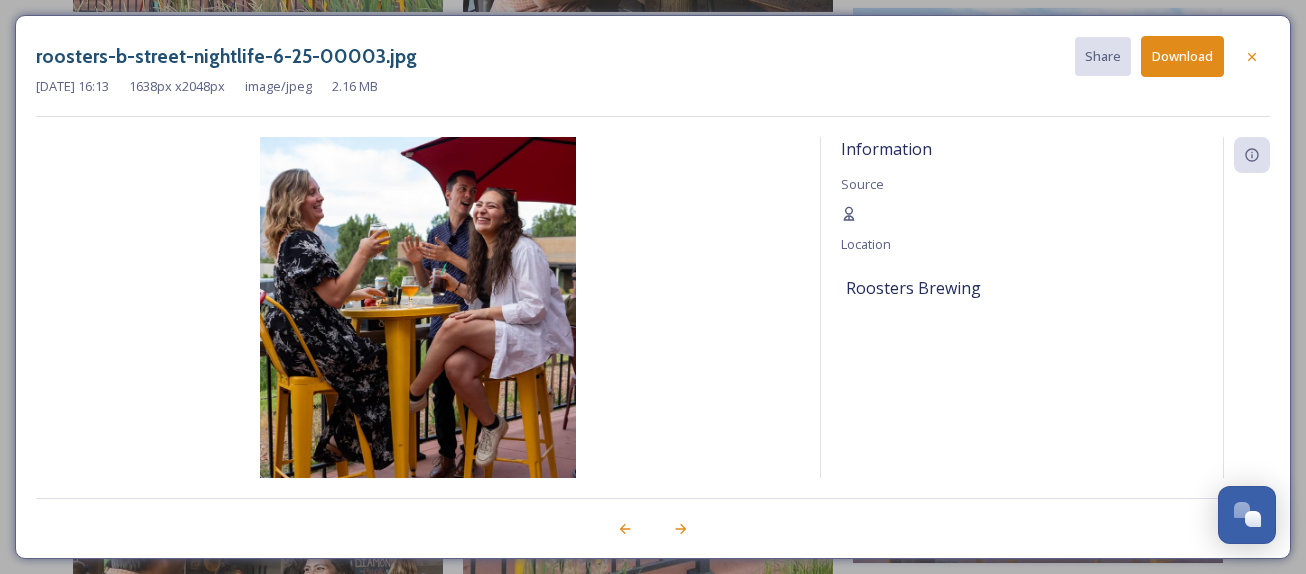 click on "Download" at bounding box center (1182, 56) 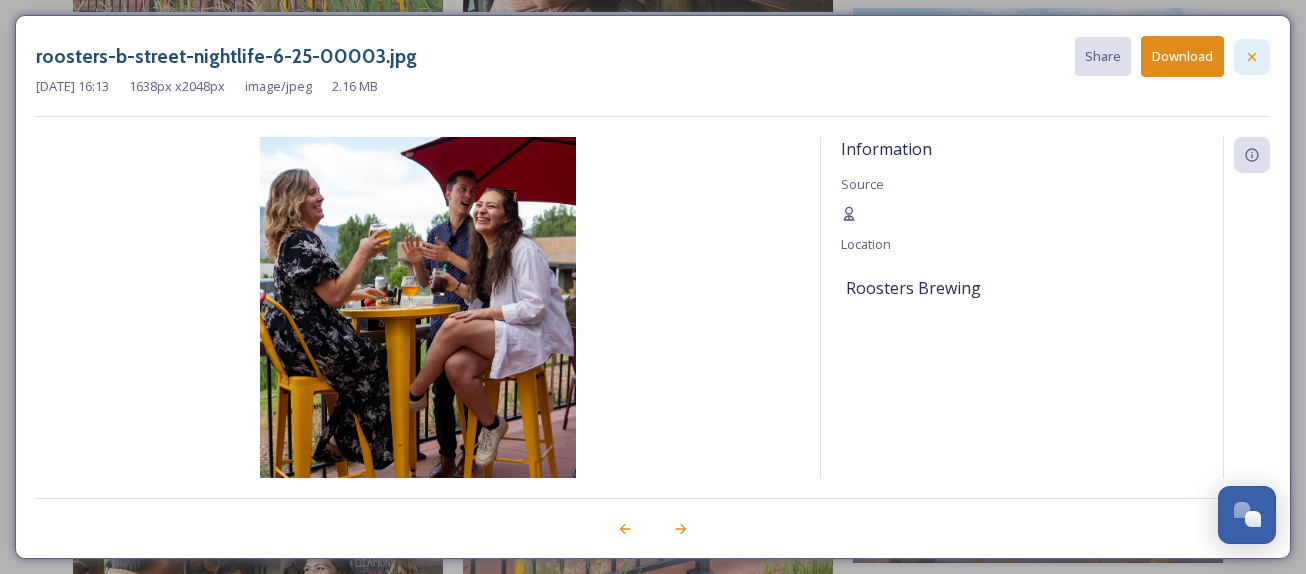 click 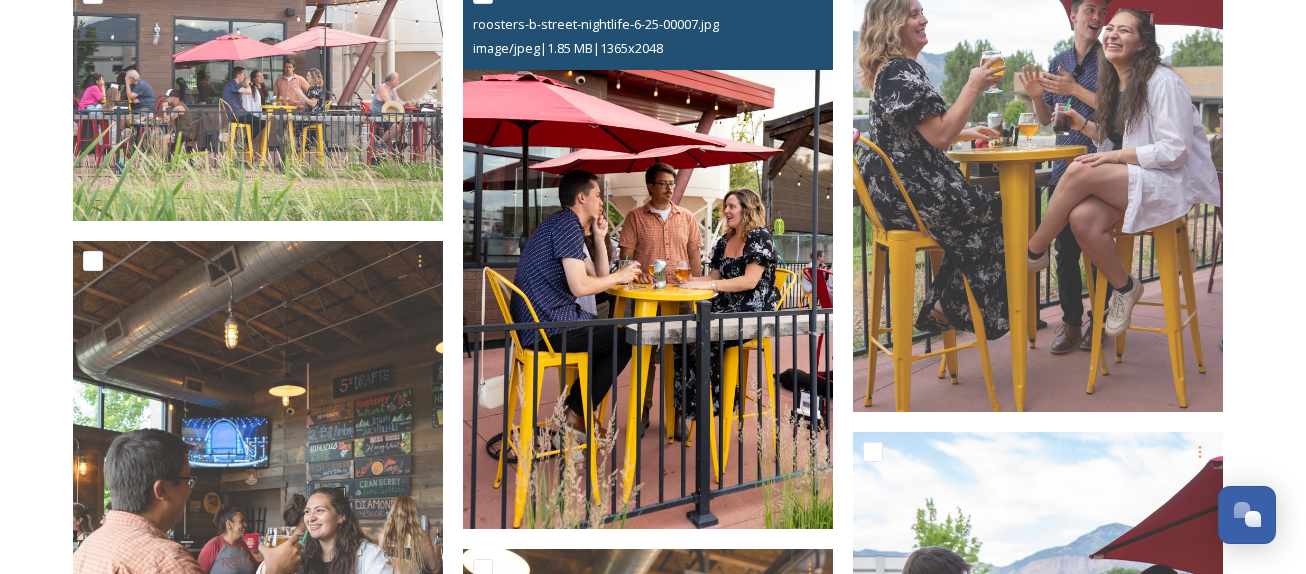 scroll, scrollTop: 4708, scrollLeft: 0, axis: vertical 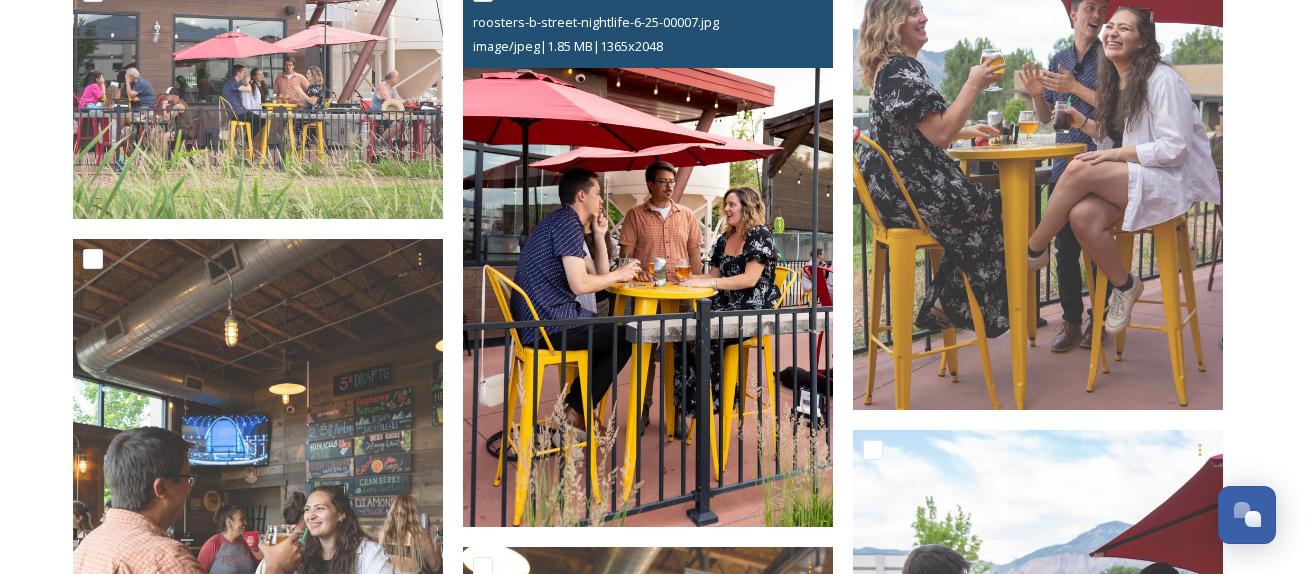 click at bounding box center [648, 249] 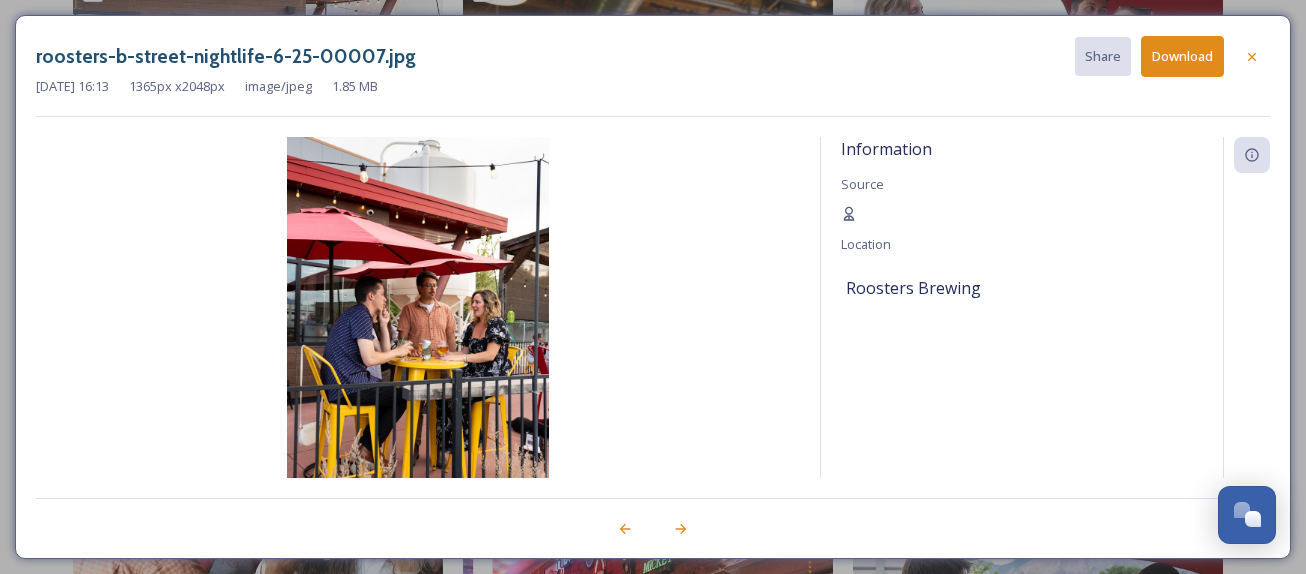 click on "Download" at bounding box center (1182, 56) 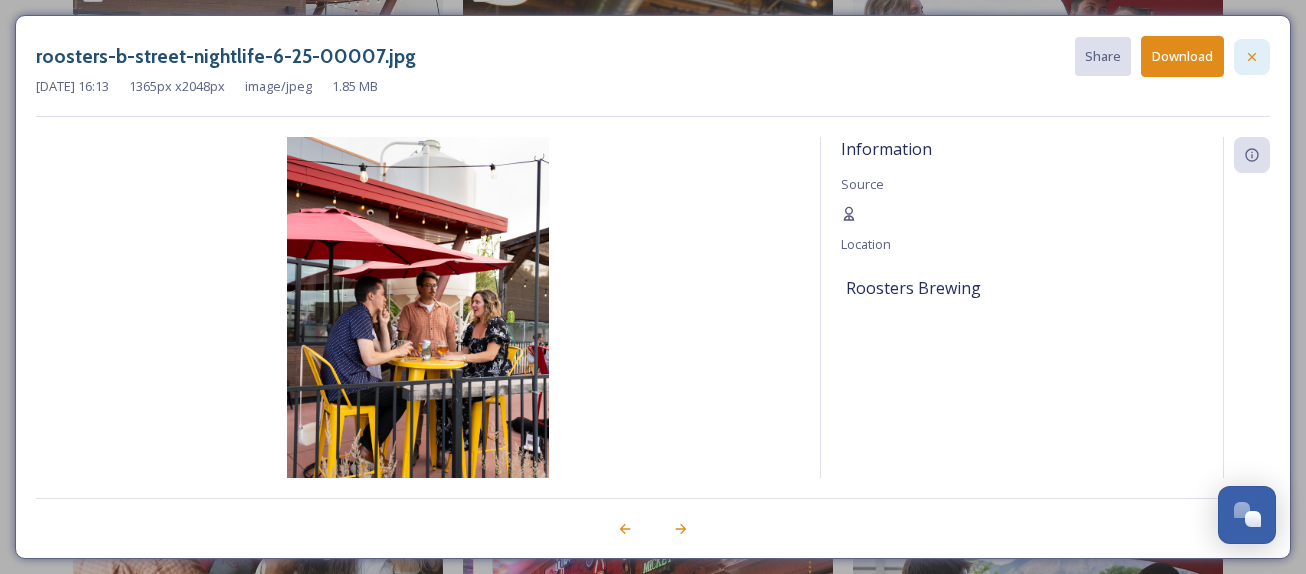 click 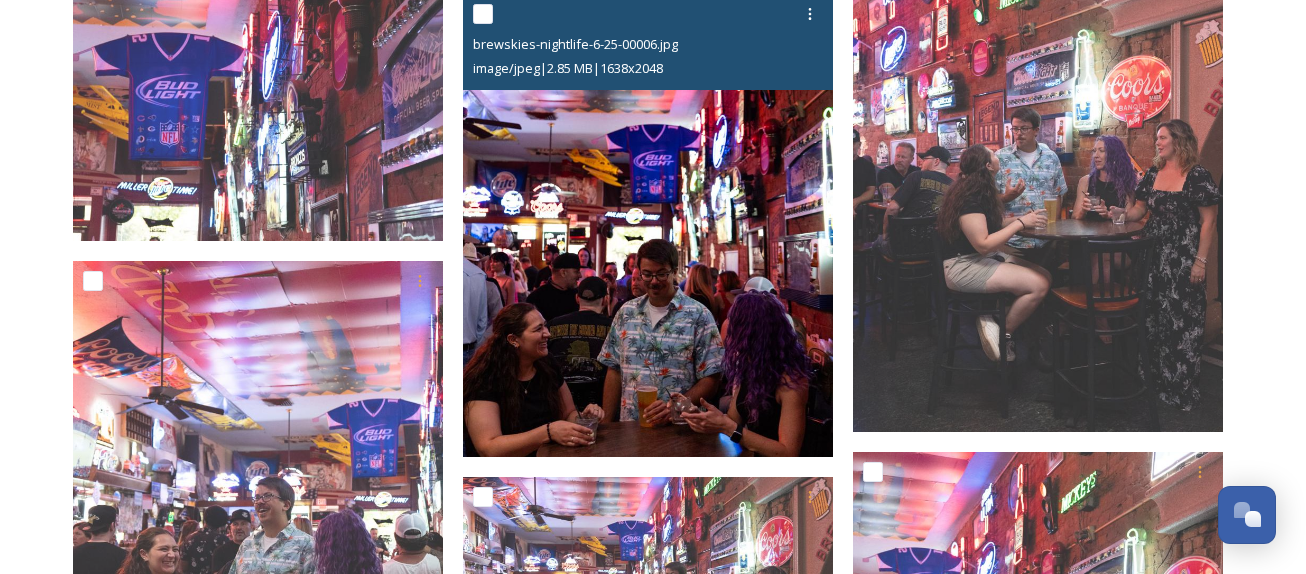 scroll, scrollTop: 6192, scrollLeft: 0, axis: vertical 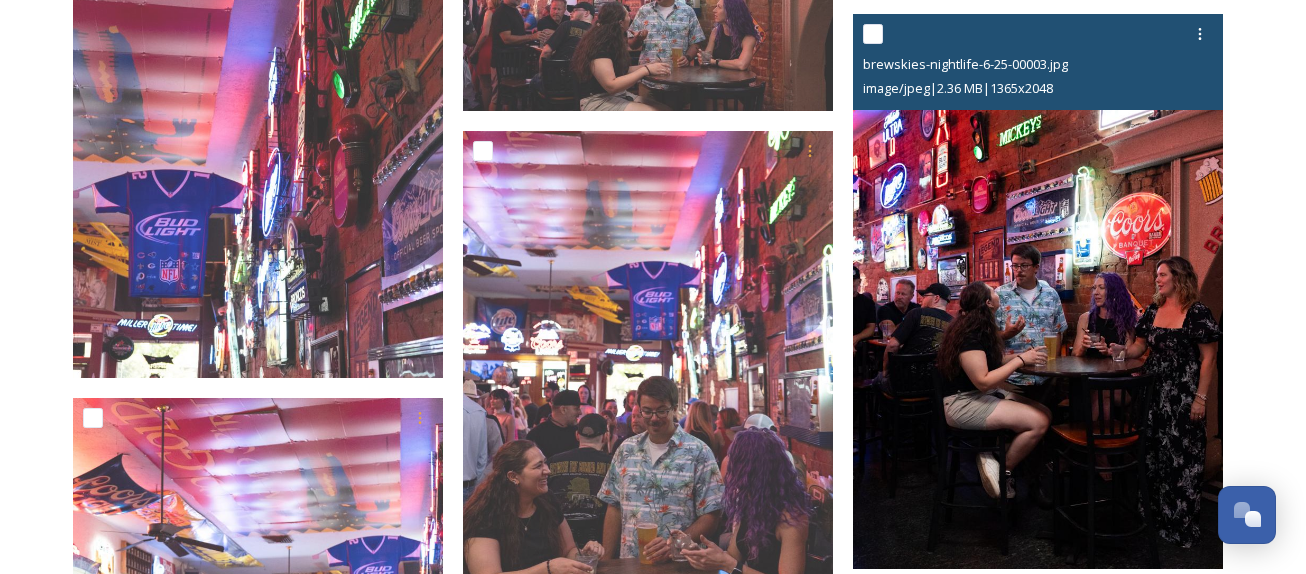 click at bounding box center (1038, 291) 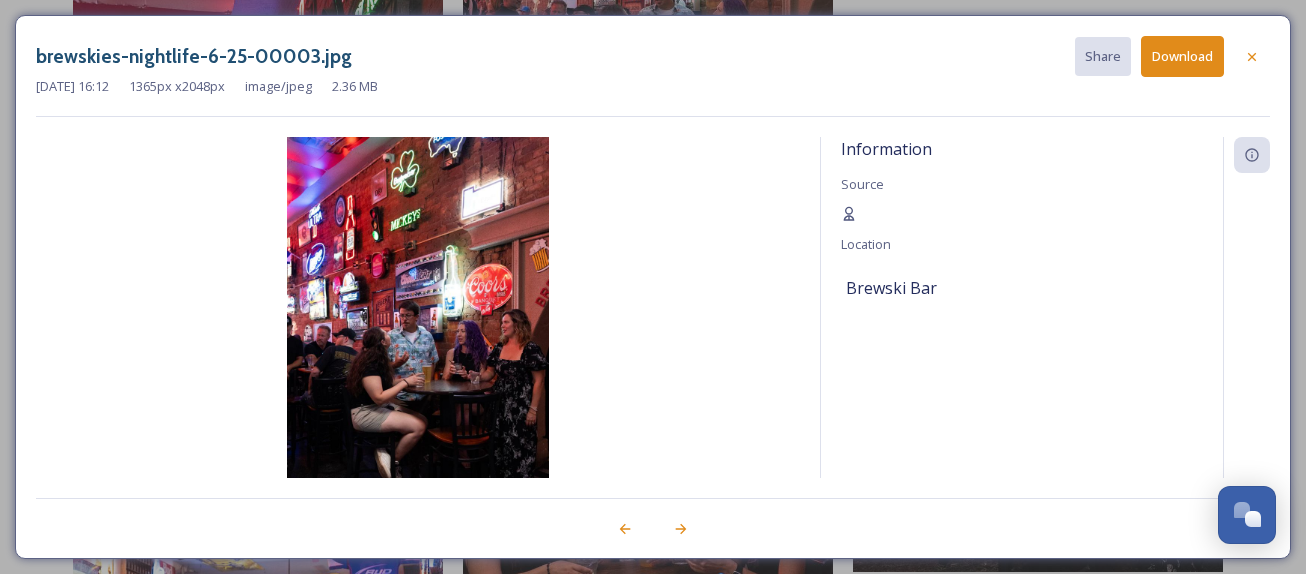 click on "Download" at bounding box center (1182, 56) 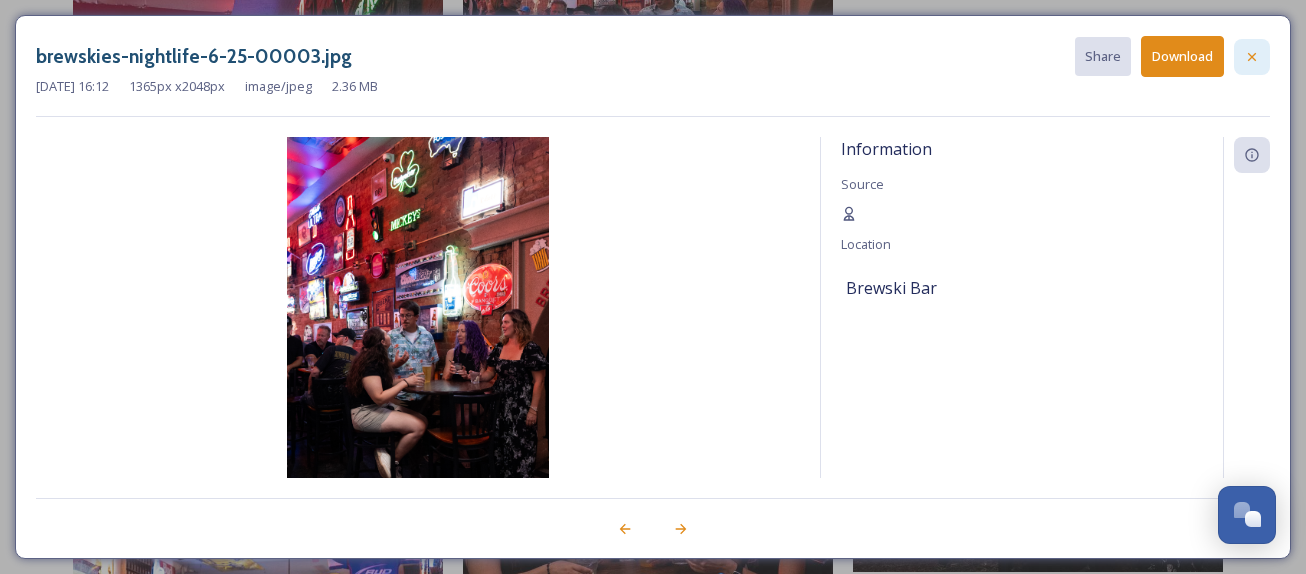 click 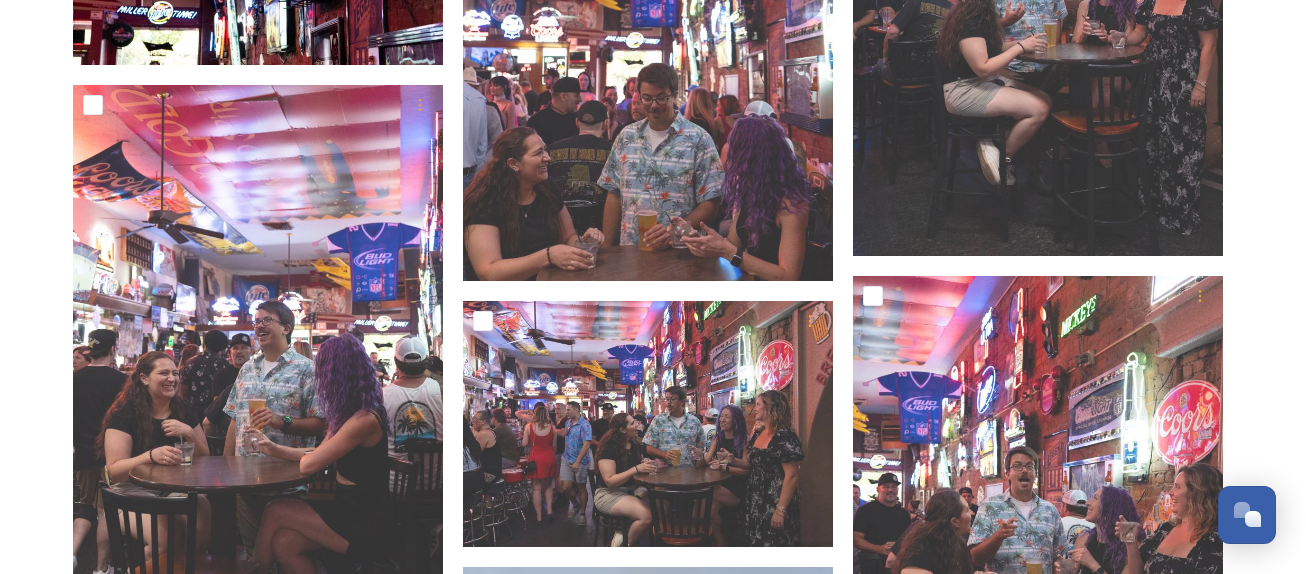 scroll, scrollTop: 6370, scrollLeft: 0, axis: vertical 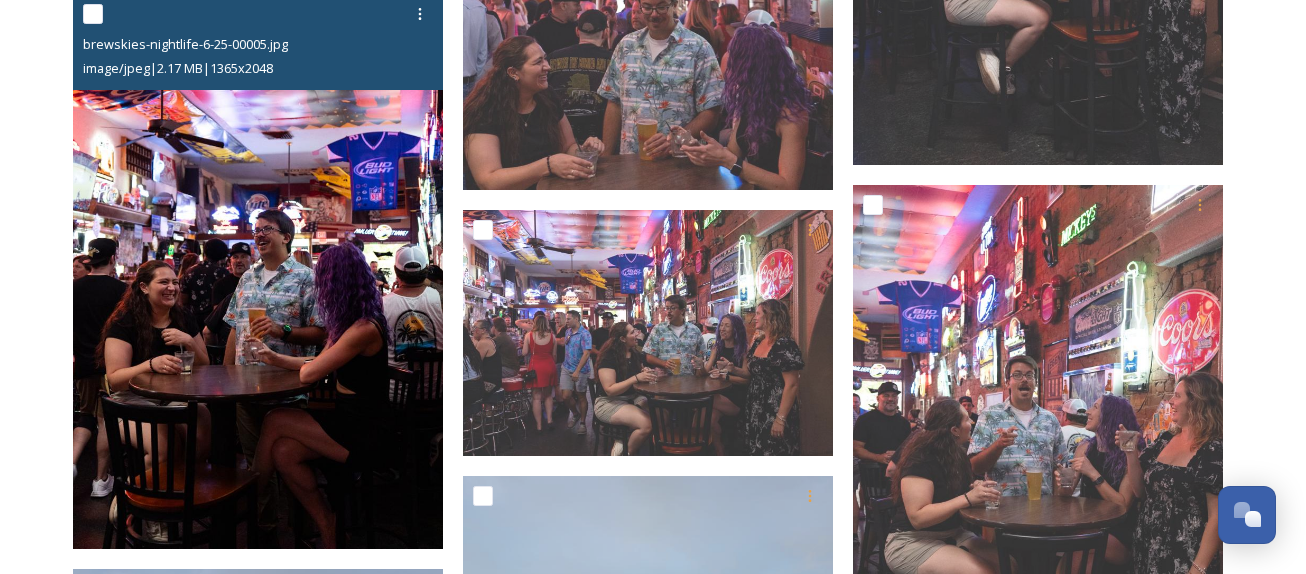 click at bounding box center [258, 271] 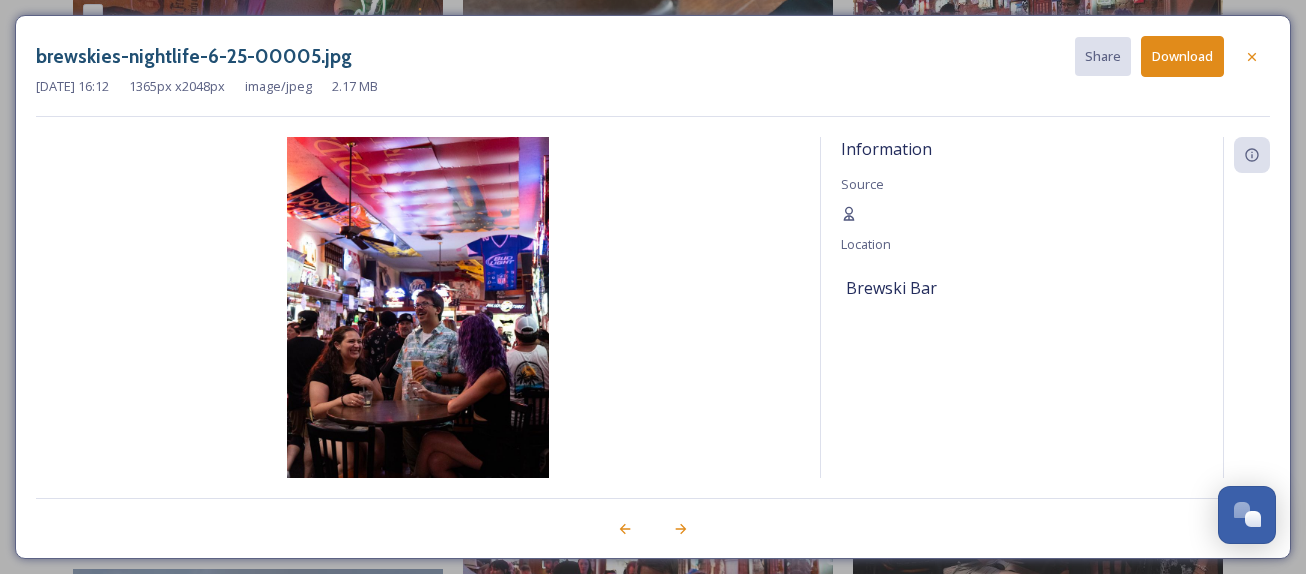 click on "Download" at bounding box center (1182, 56) 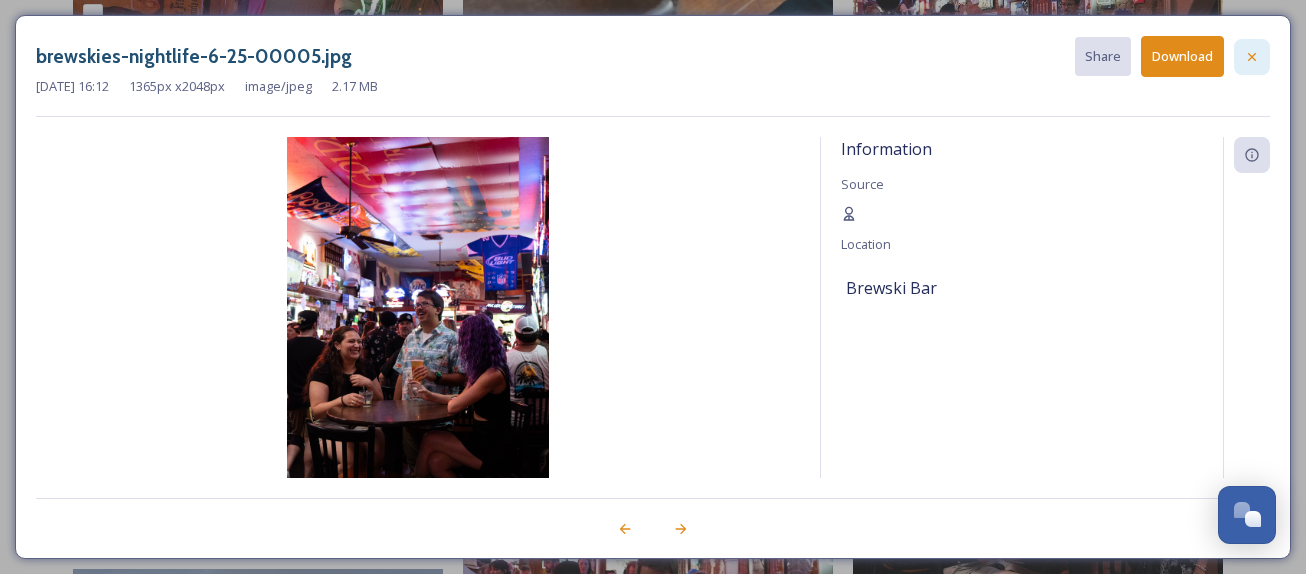 click at bounding box center [1252, 57] 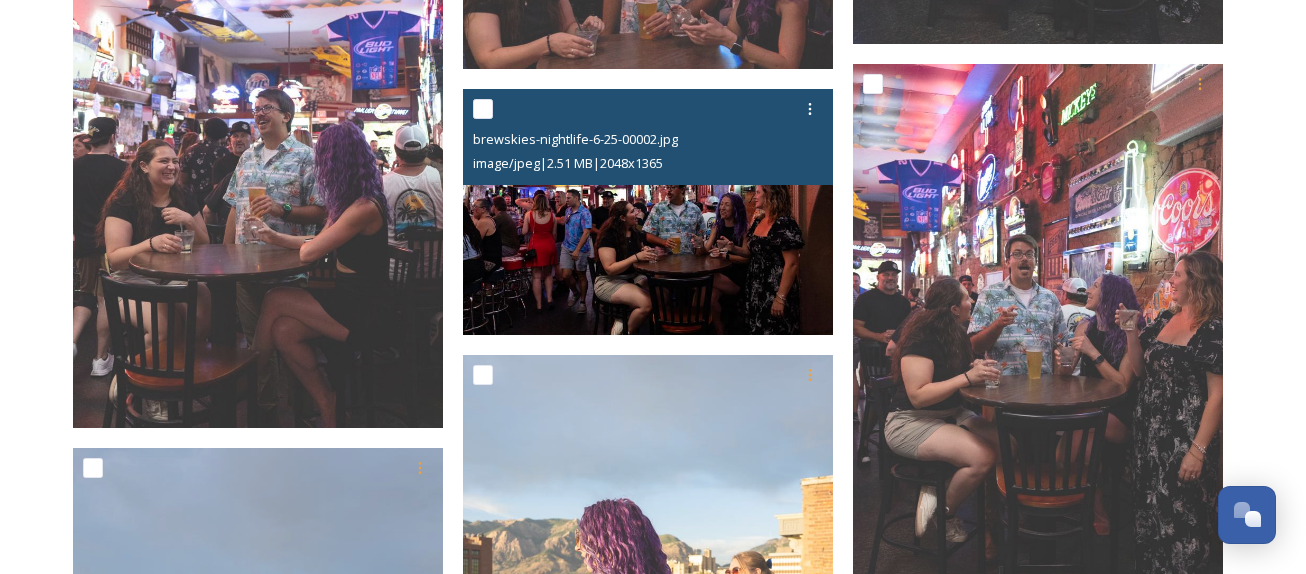 scroll, scrollTop: 6502, scrollLeft: 0, axis: vertical 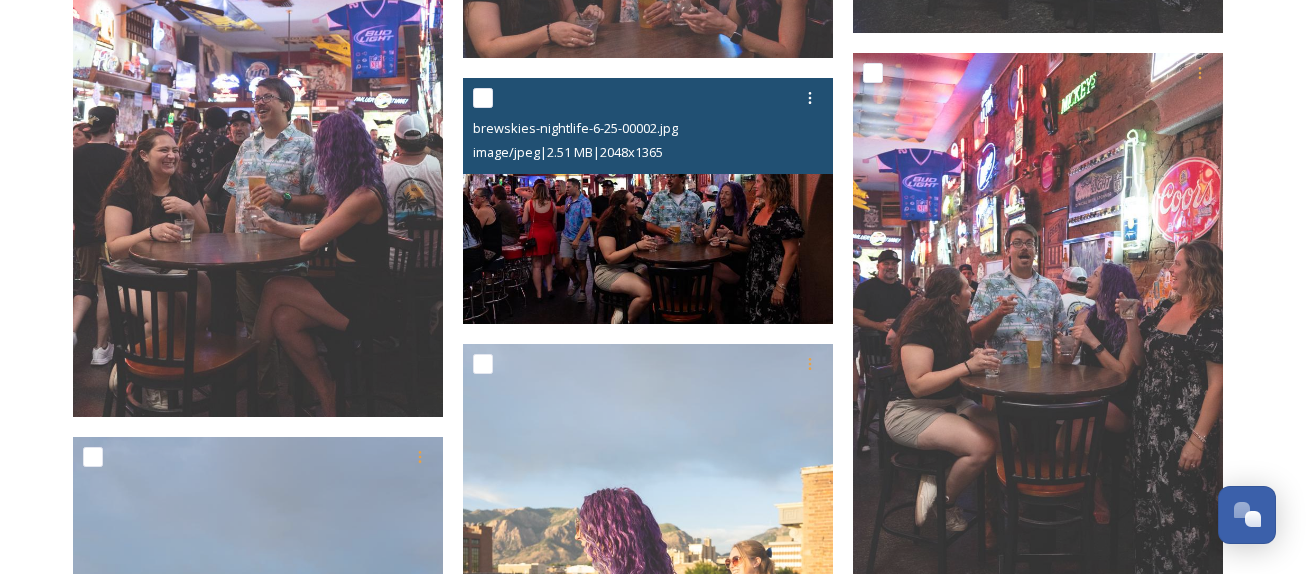 click at bounding box center [648, 201] 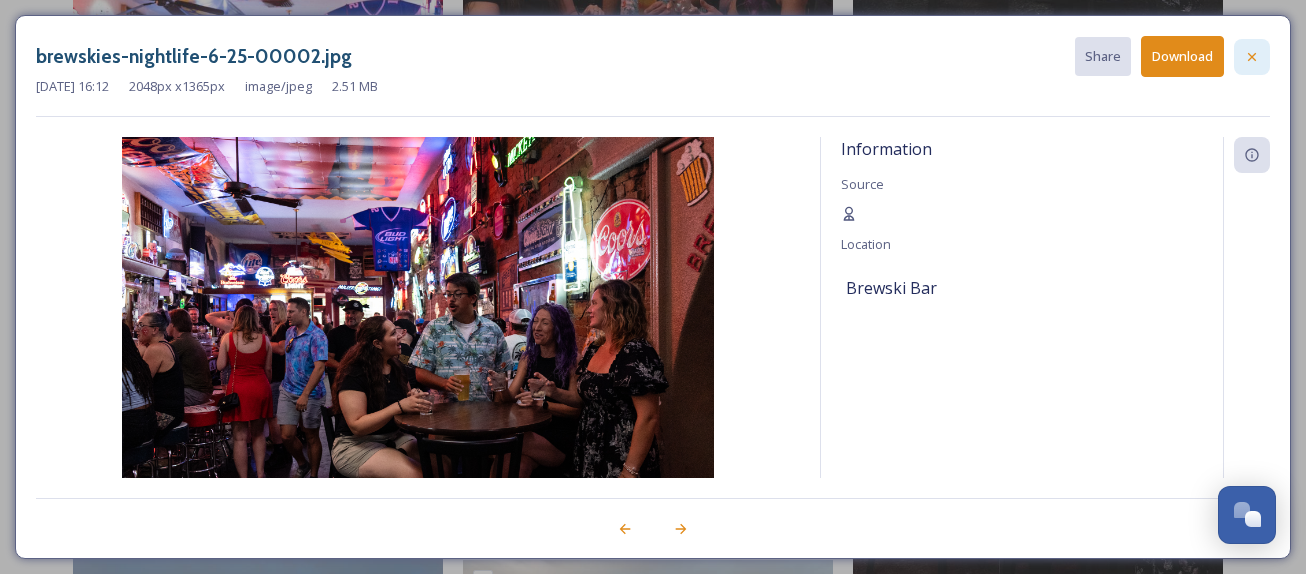 click 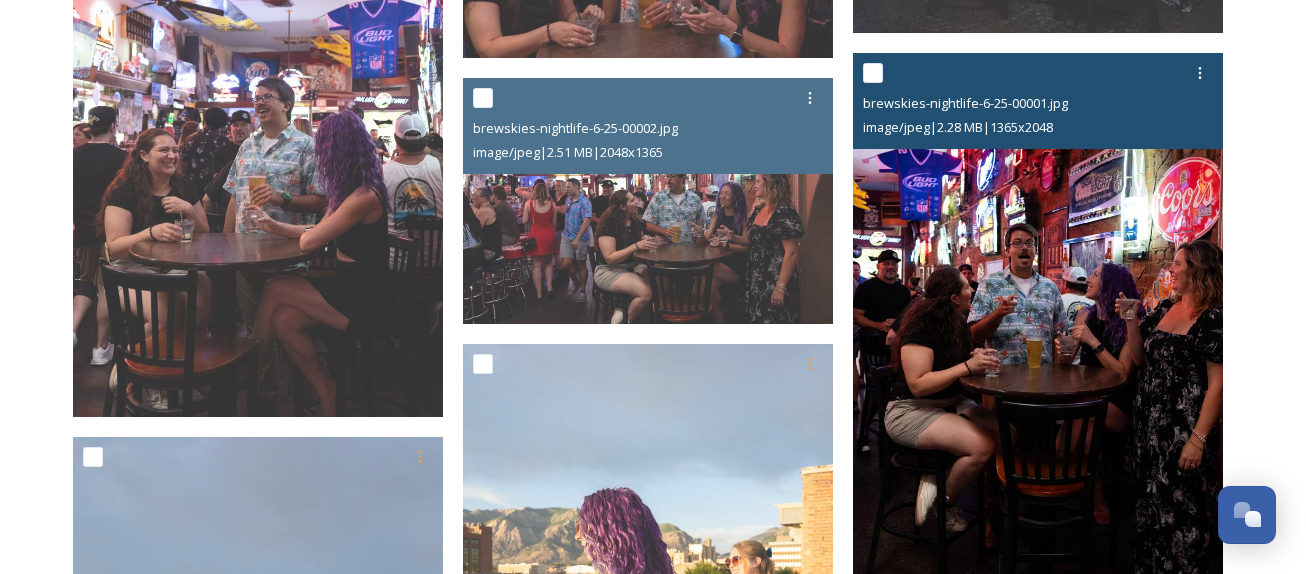 click at bounding box center [1038, 330] 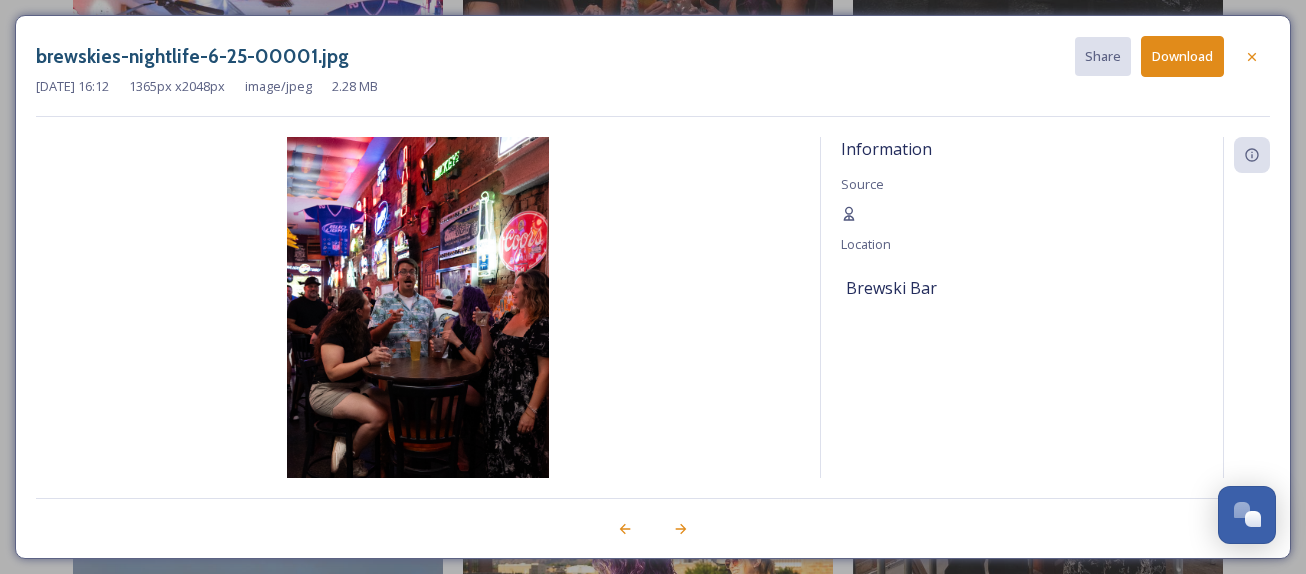 click on "Download" at bounding box center (1182, 56) 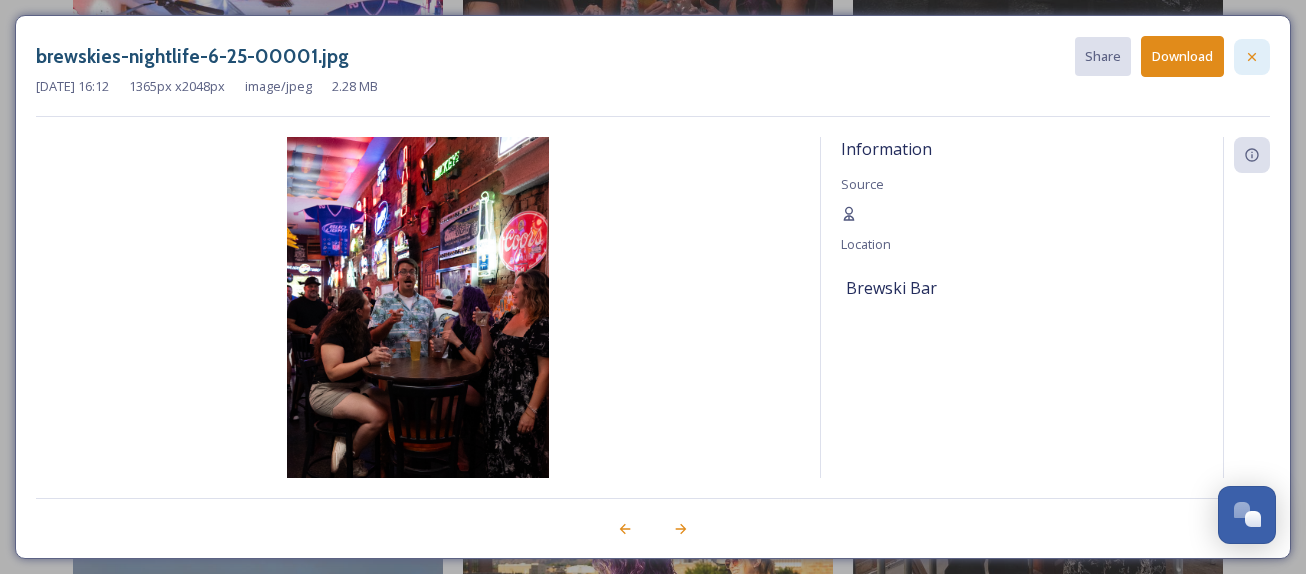 click 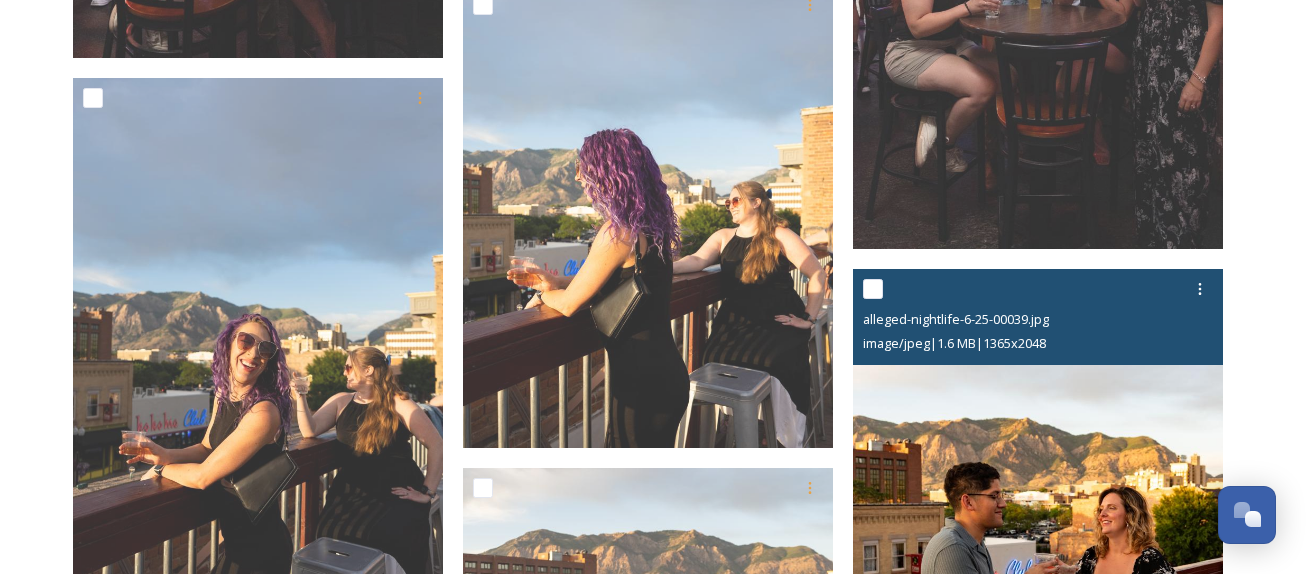 scroll, scrollTop: 6956, scrollLeft: 0, axis: vertical 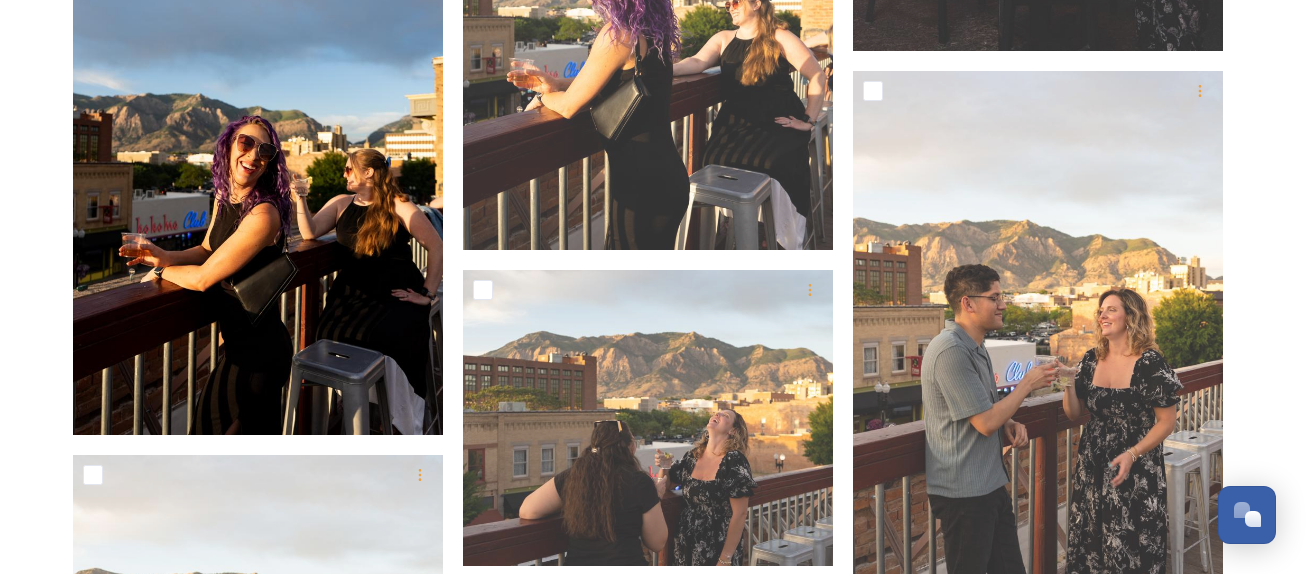 click at bounding box center [258, 157] 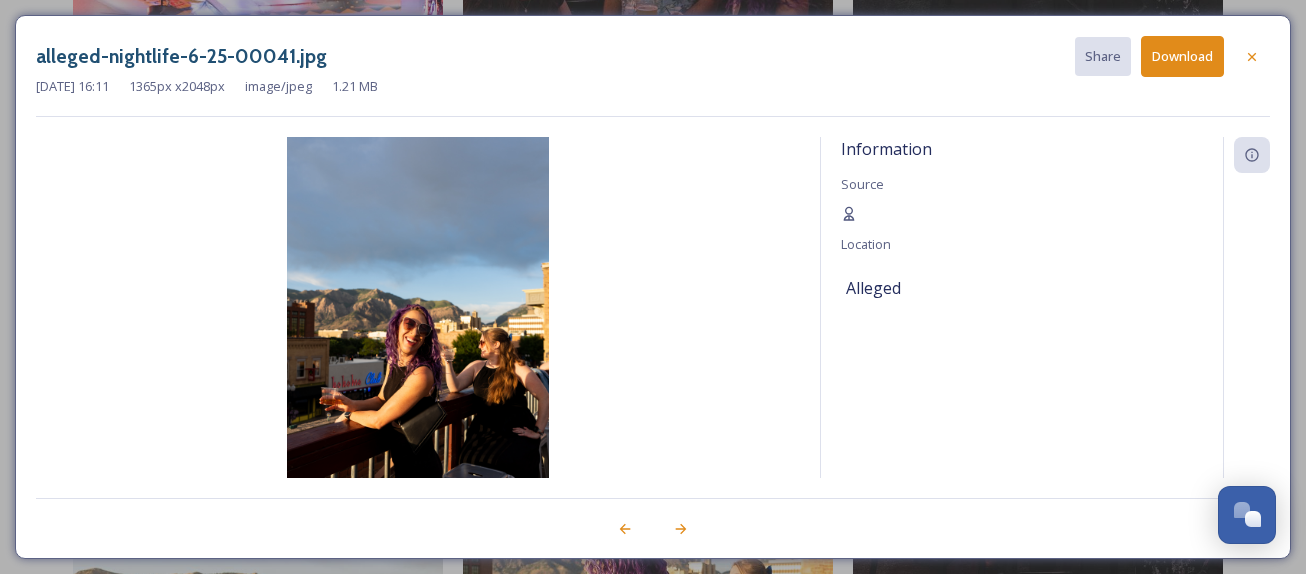 click on "Download" at bounding box center (1182, 56) 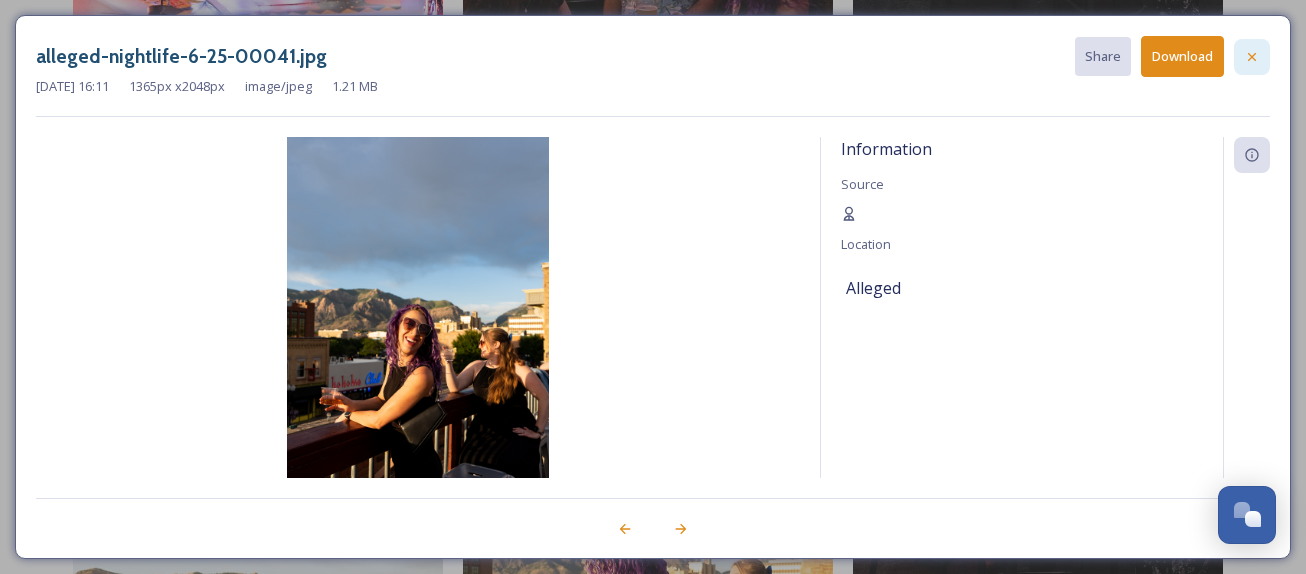 click at bounding box center [1252, 57] 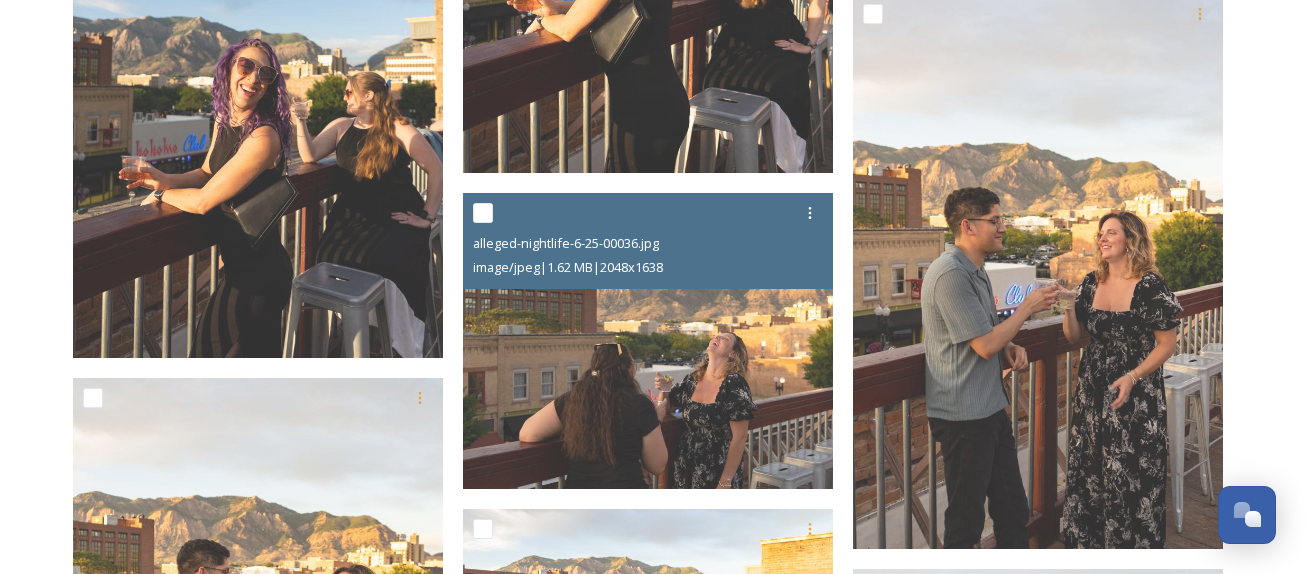 scroll, scrollTop: 7184, scrollLeft: 0, axis: vertical 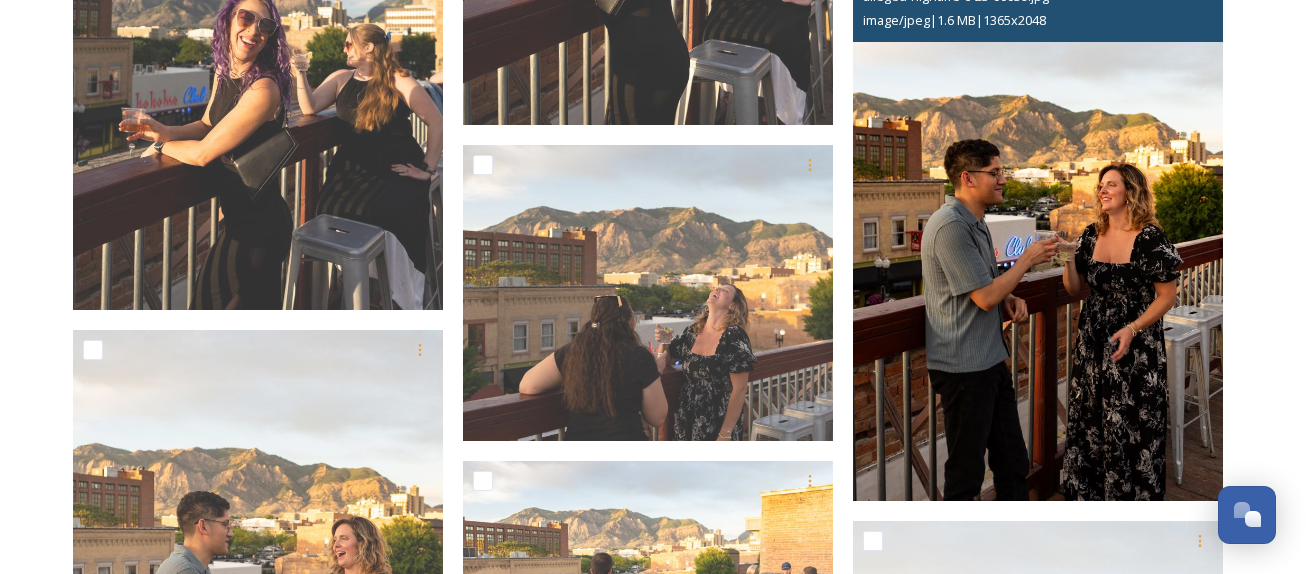 click at bounding box center [1038, 223] 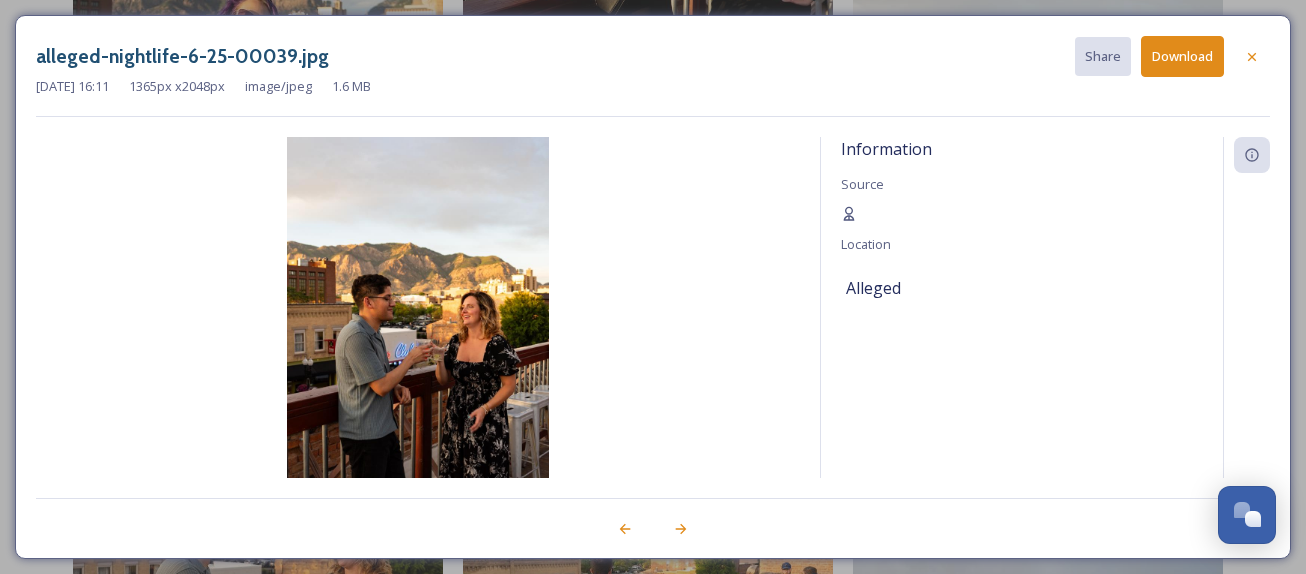 click on "Download" at bounding box center [1182, 56] 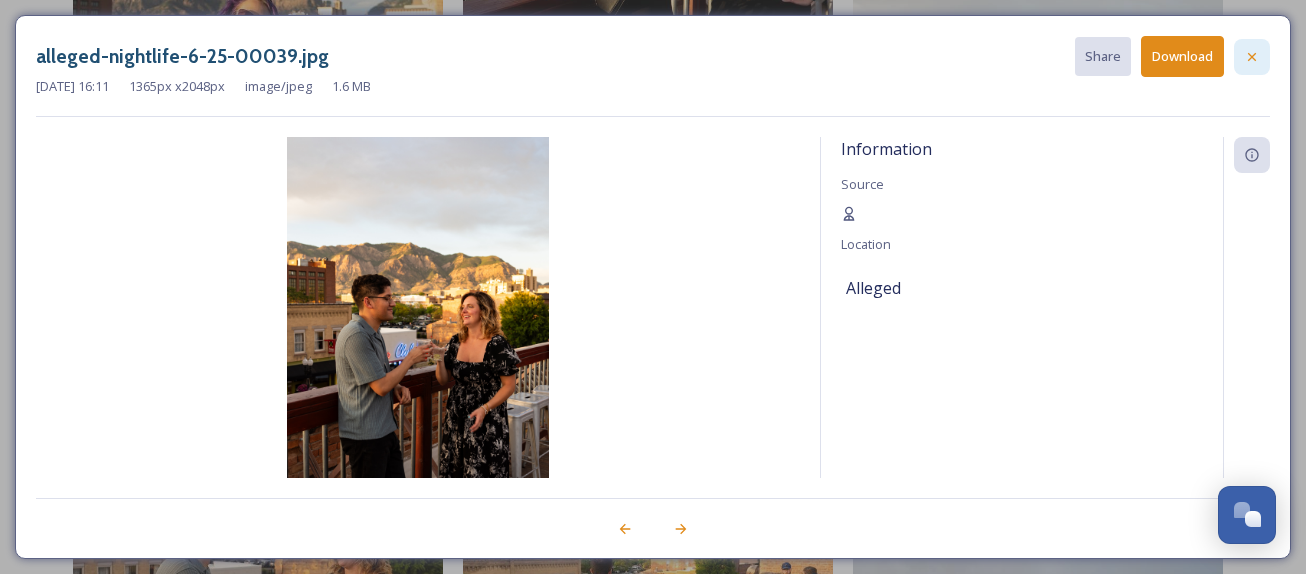 click at bounding box center [1252, 57] 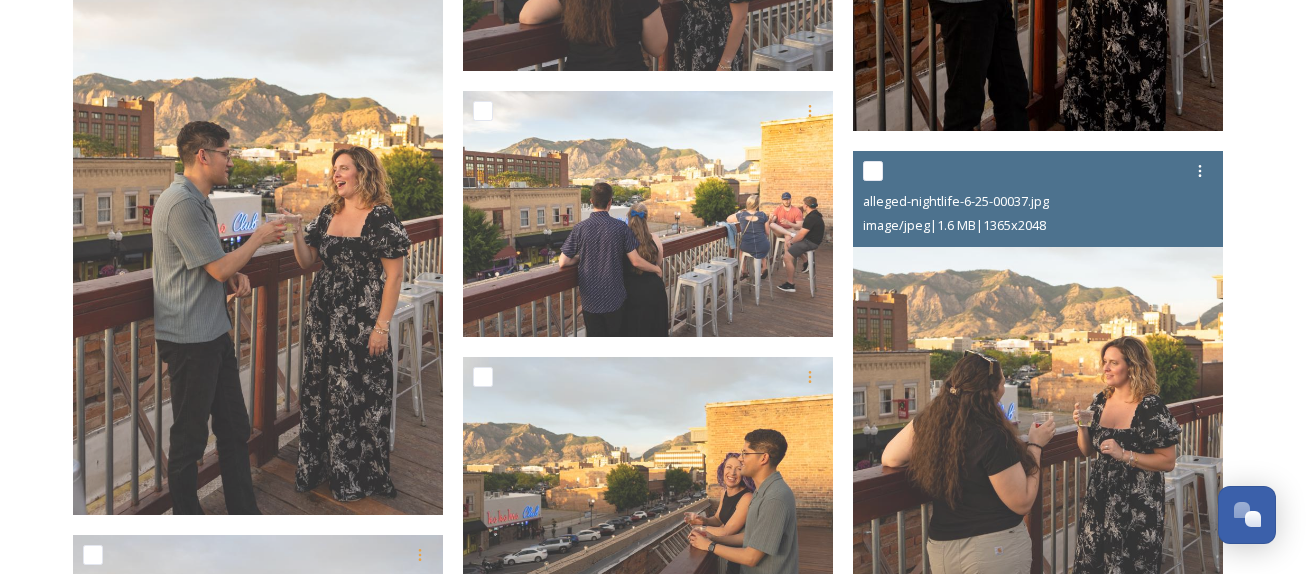 scroll, scrollTop: 7559, scrollLeft: 0, axis: vertical 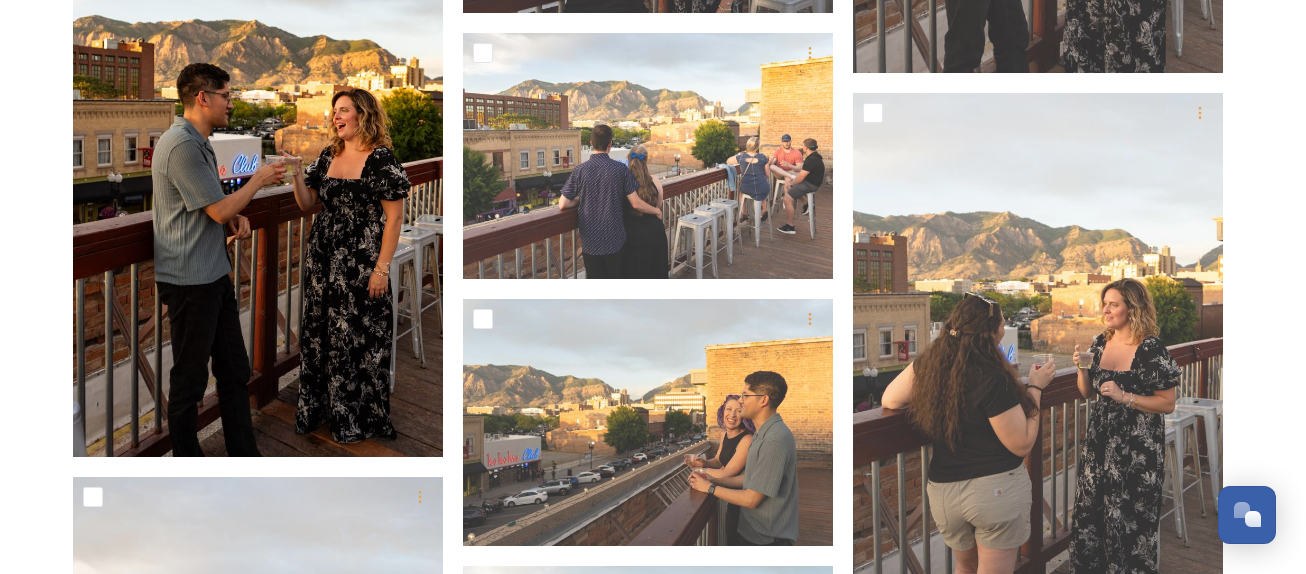 click at bounding box center (258, 179) 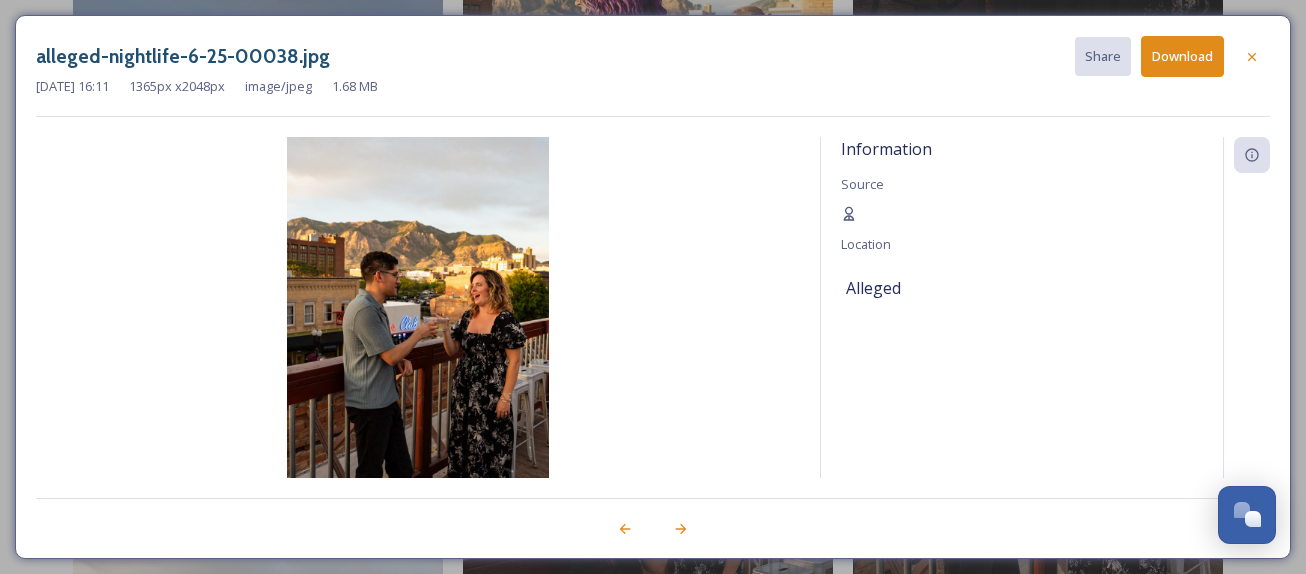 click on "Download" at bounding box center (1182, 56) 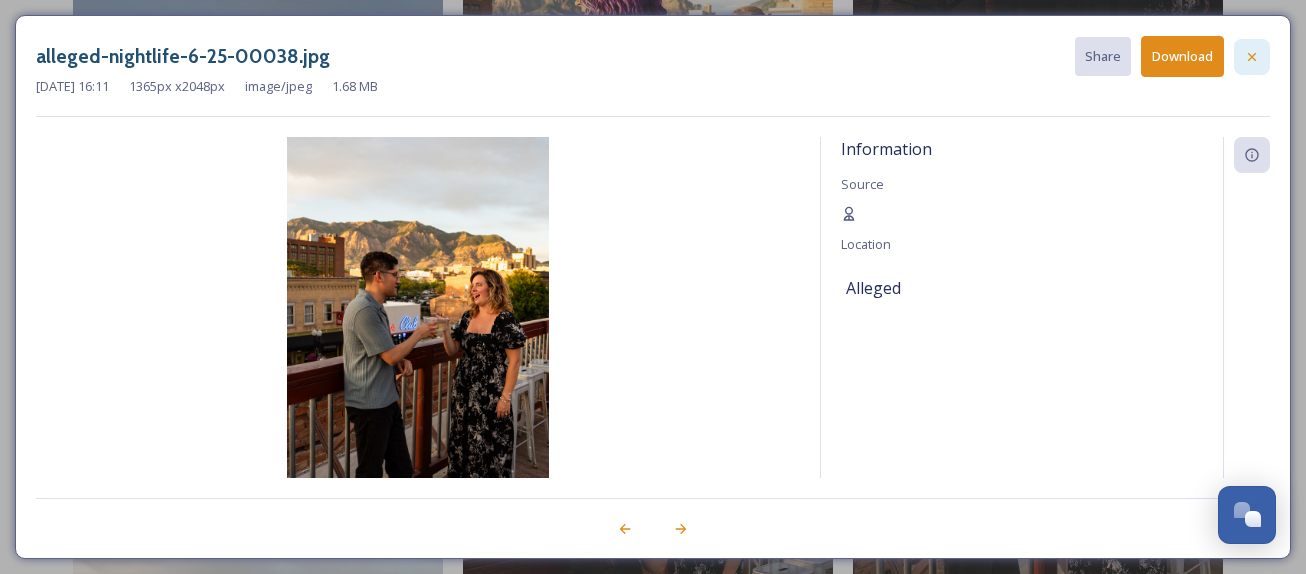 click 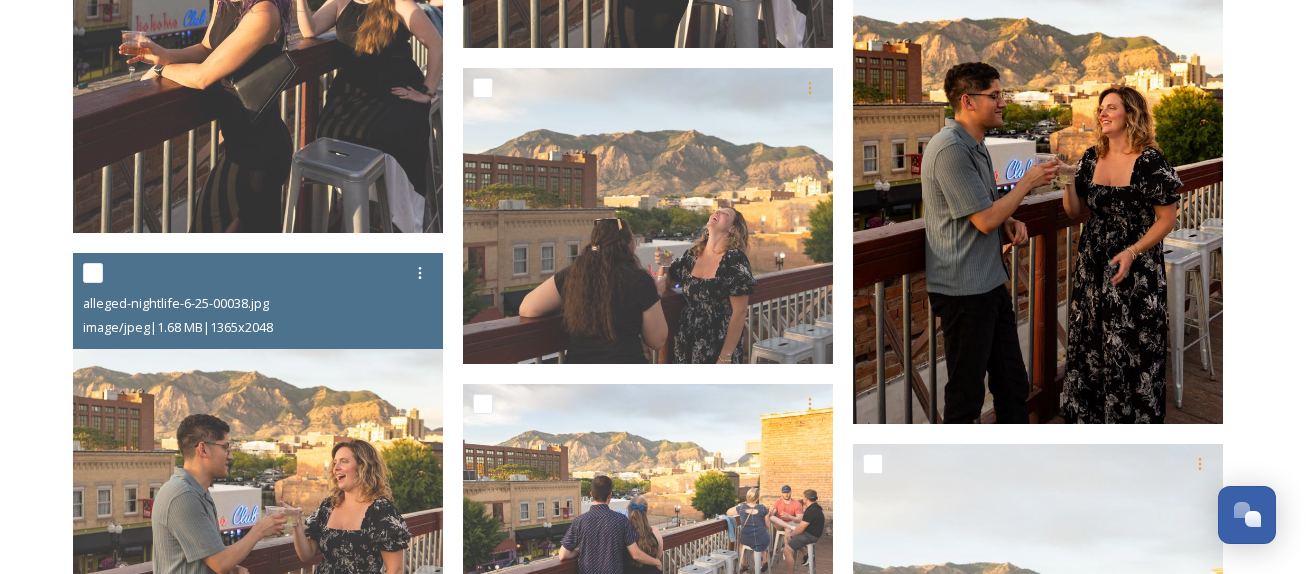 scroll, scrollTop: 7311, scrollLeft: 0, axis: vertical 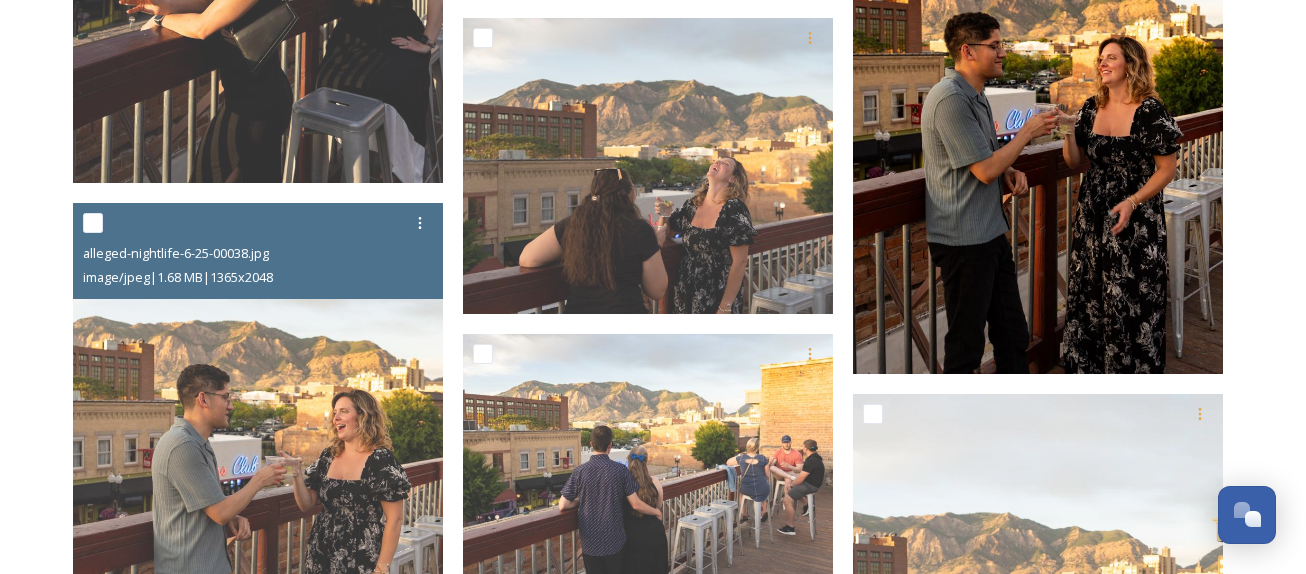click at bounding box center (1038, 96) 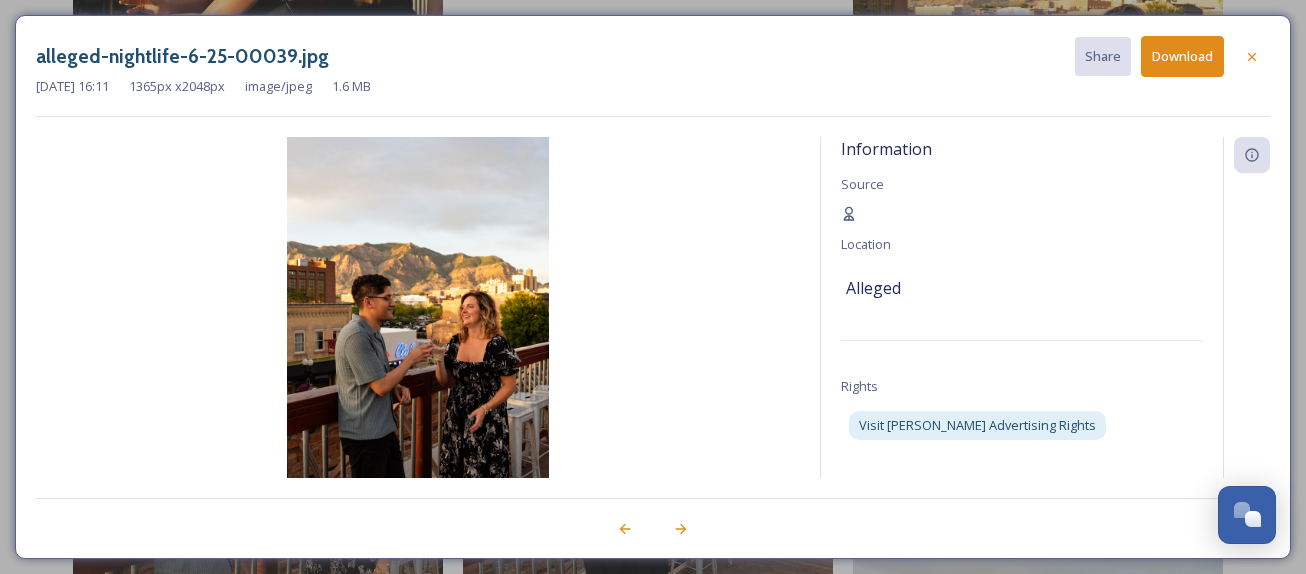 click on "Download" at bounding box center (1182, 56) 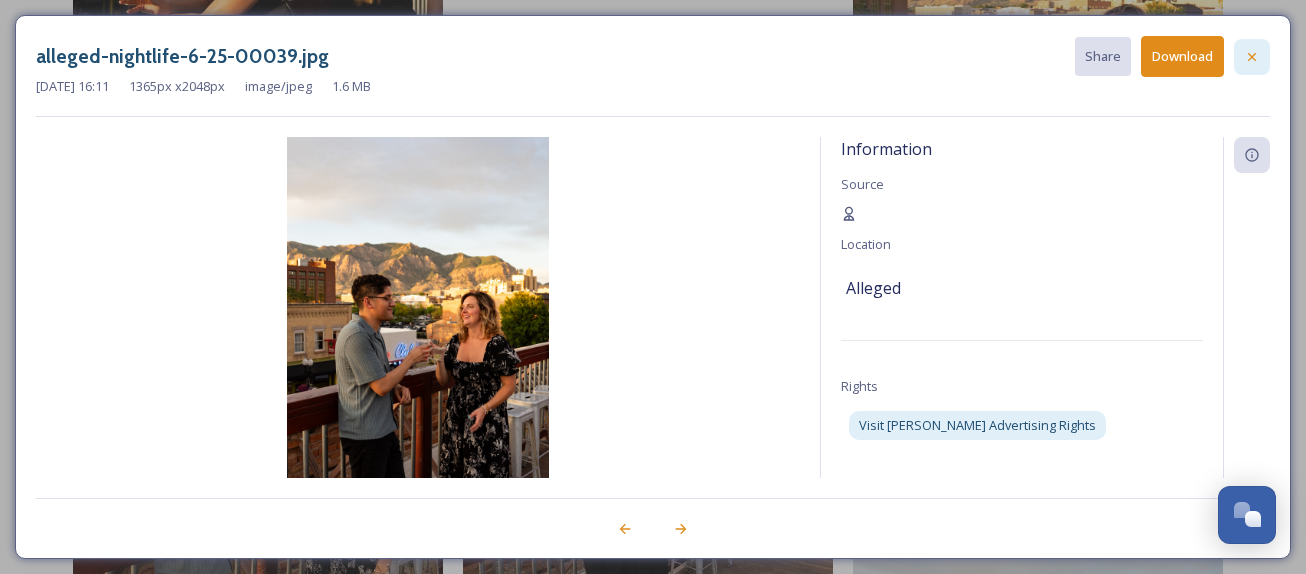 click 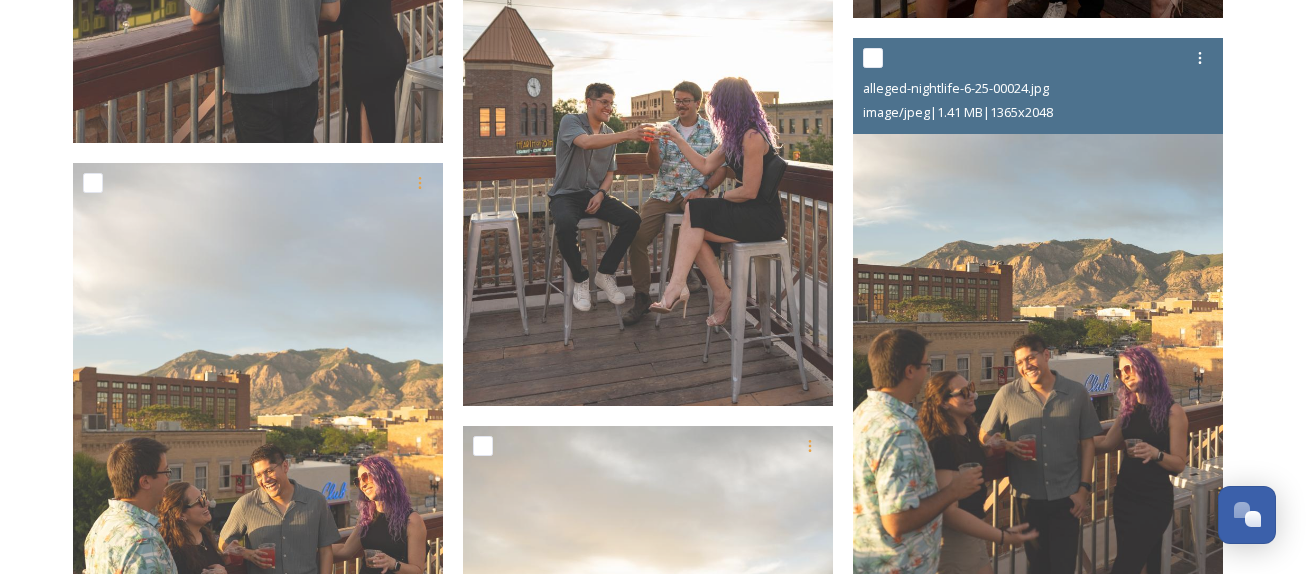 scroll, scrollTop: 9669, scrollLeft: 0, axis: vertical 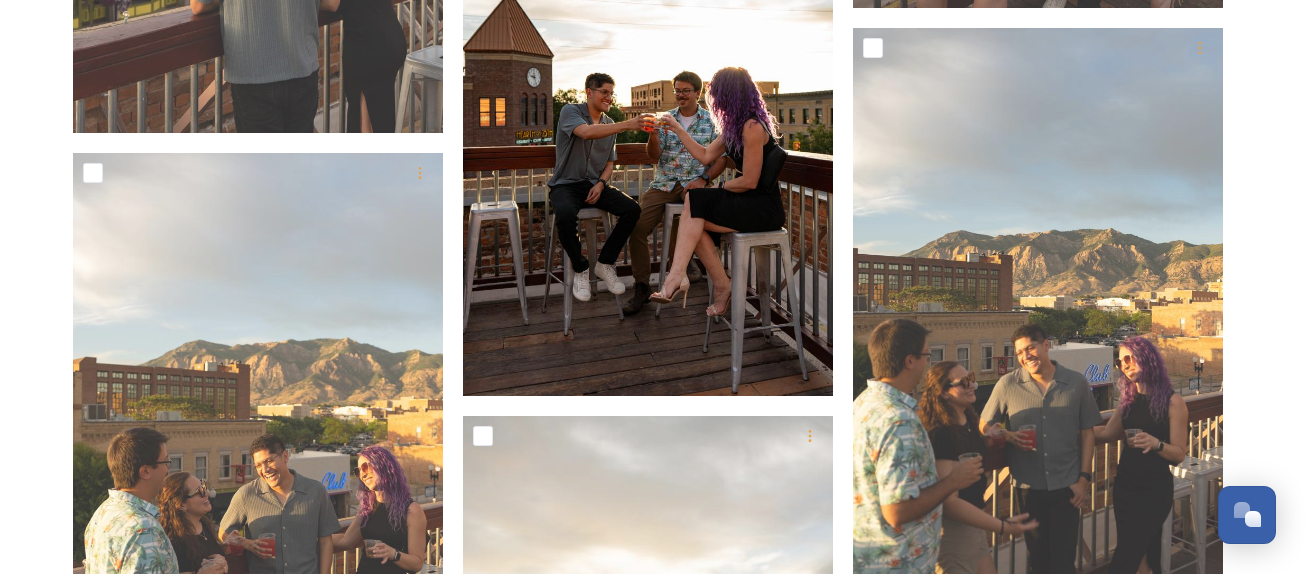 click at bounding box center [648, 118] 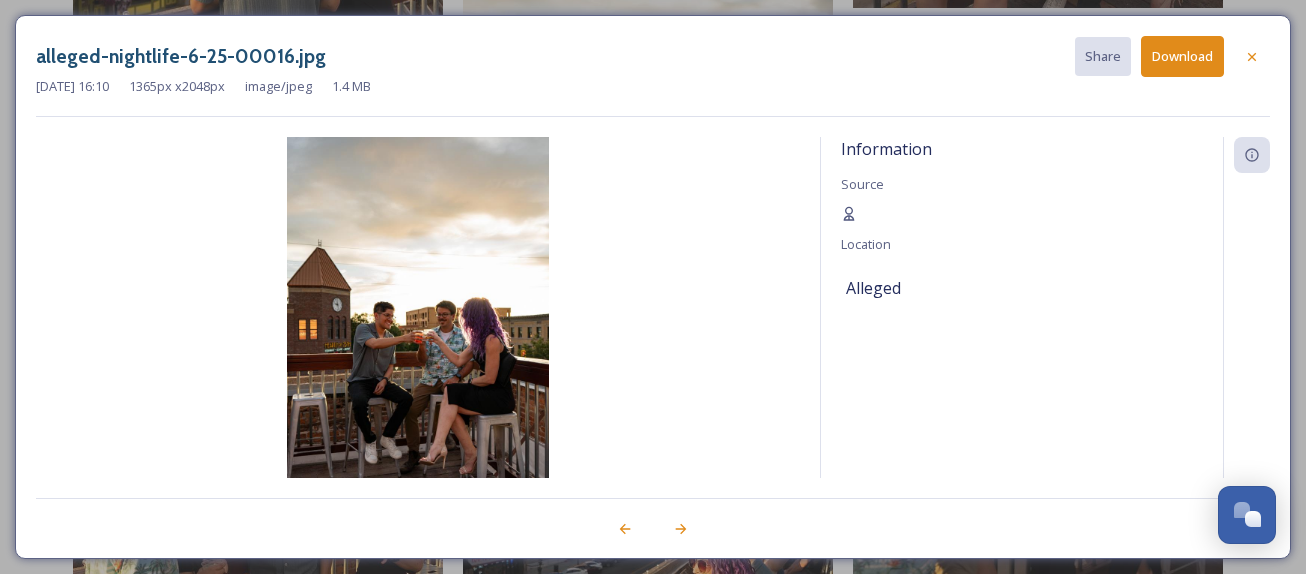 click on "Download" at bounding box center (1182, 56) 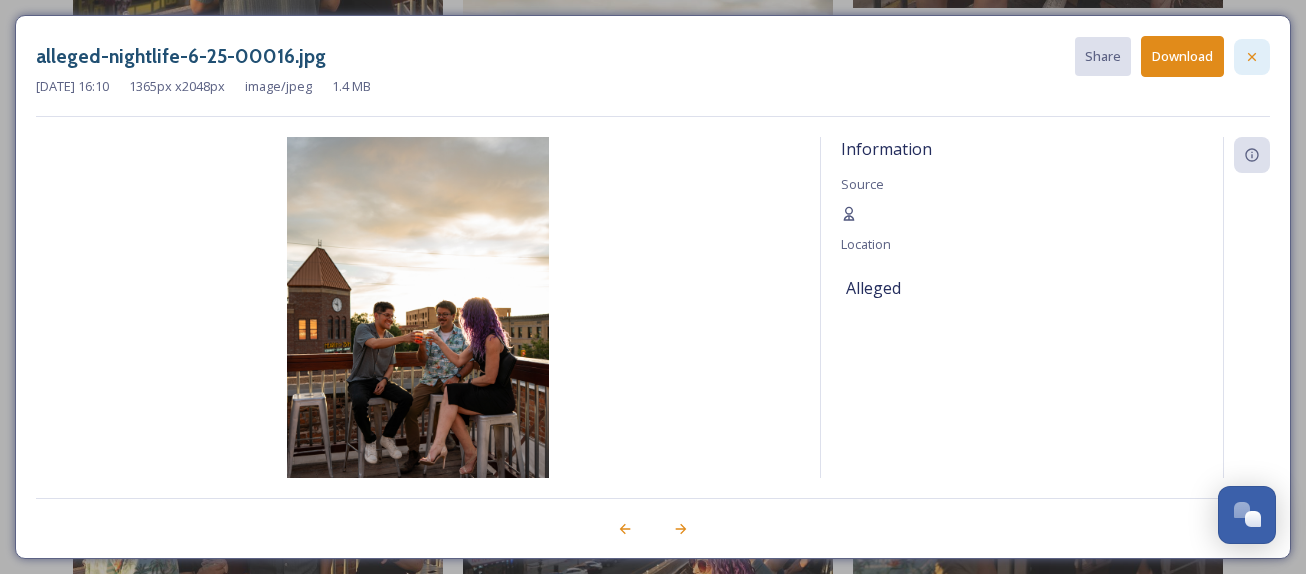 click 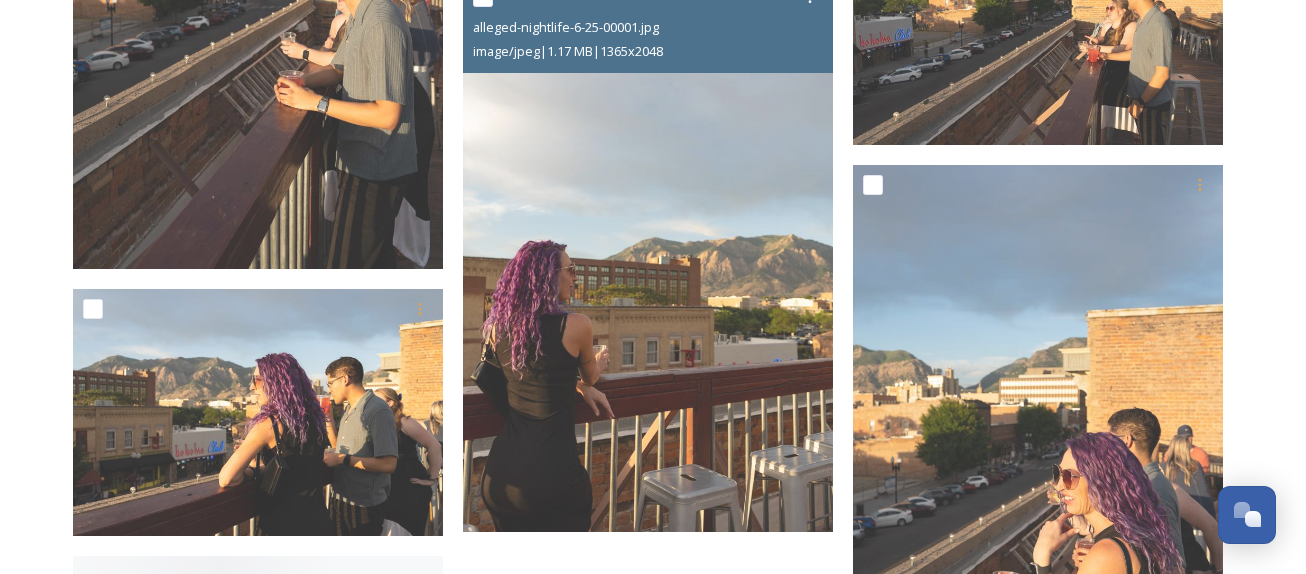 scroll, scrollTop: 11813, scrollLeft: 0, axis: vertical 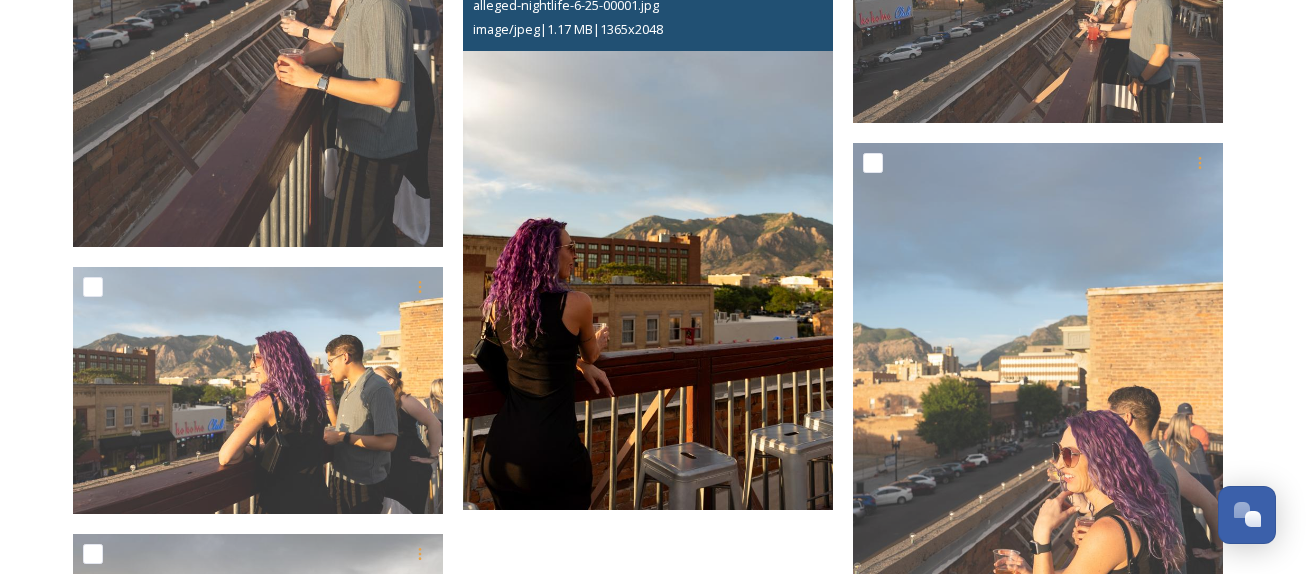 click at bounding box center [648, 232] 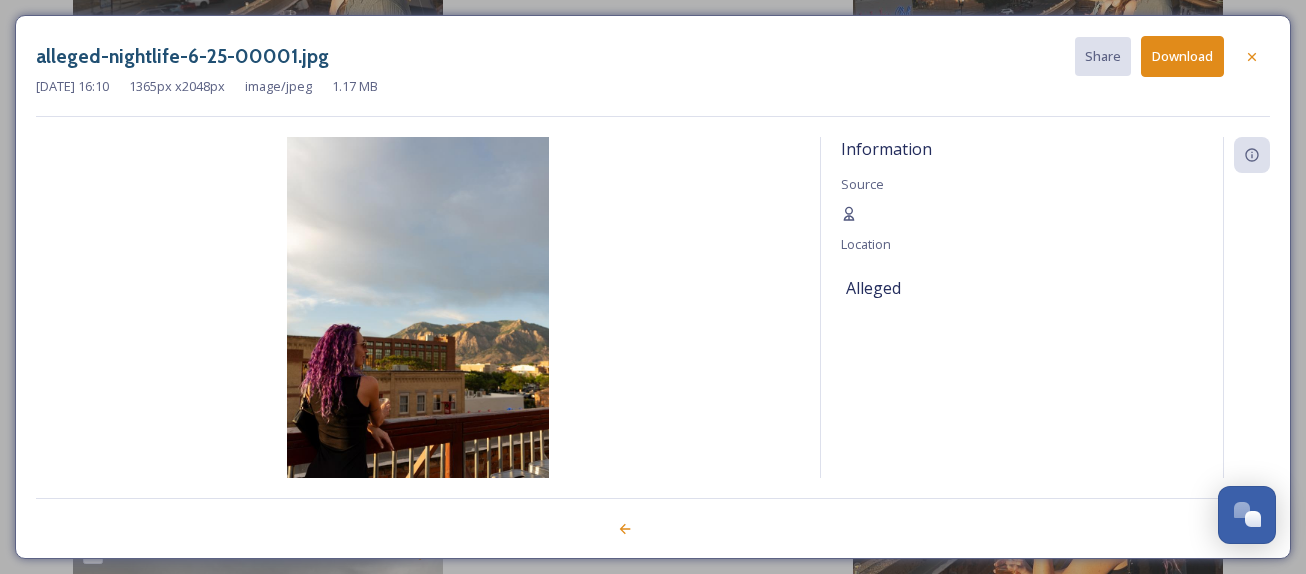click on "Download" at bounding box center [1182, 56] 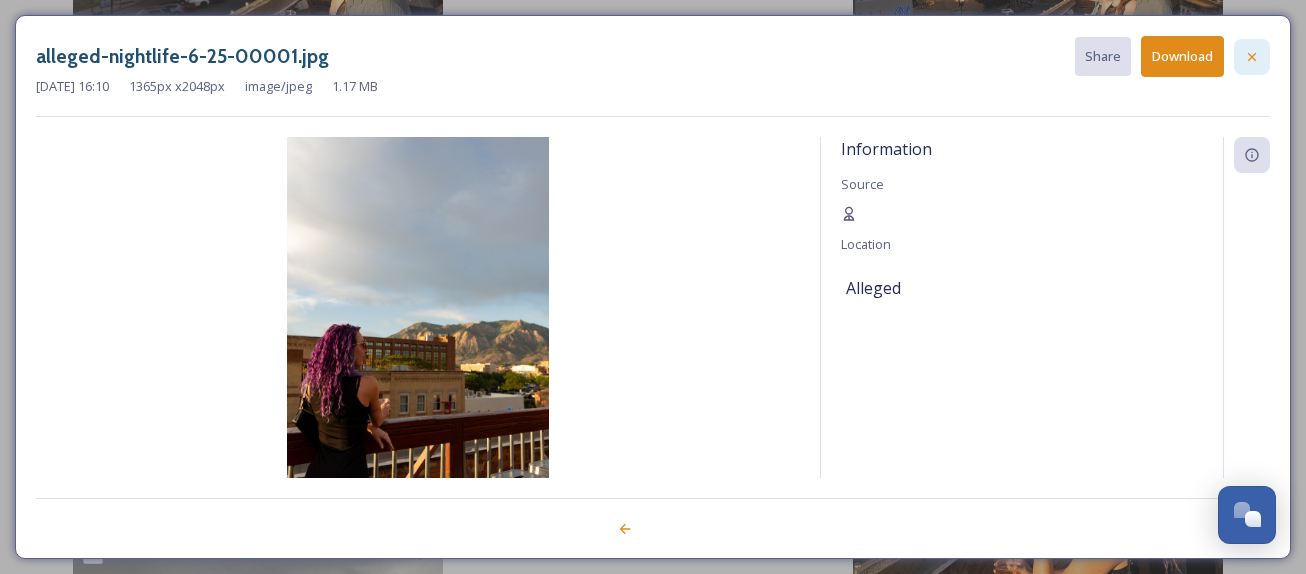 click 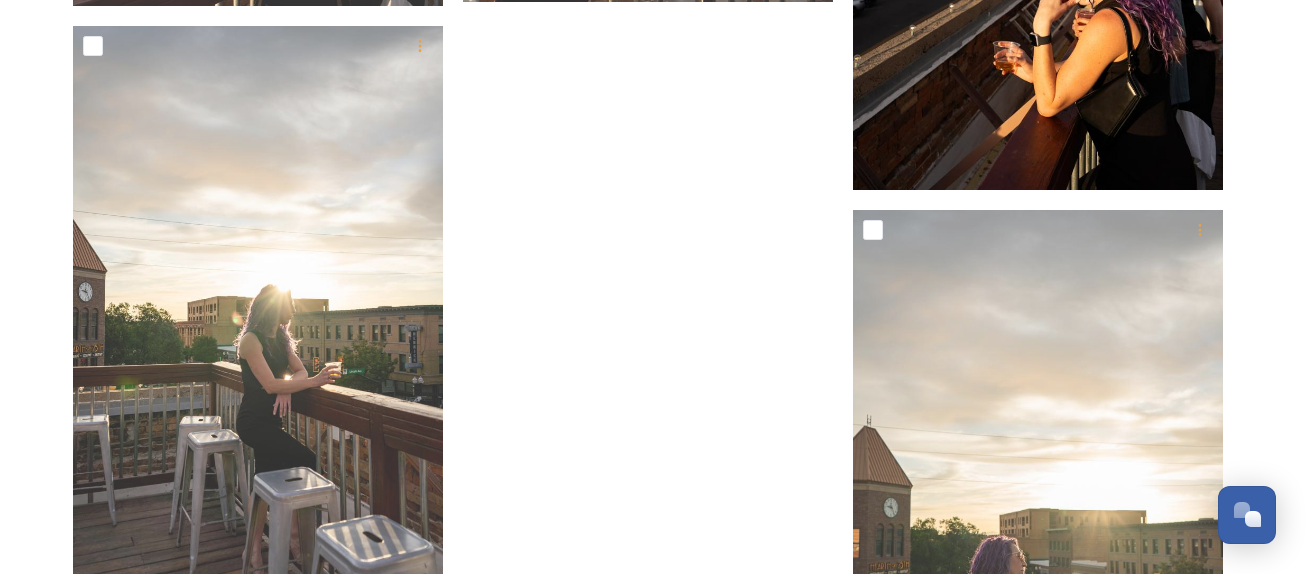 scroll, scrollTop: 12401, scrollLeft: 0, axis: vertical 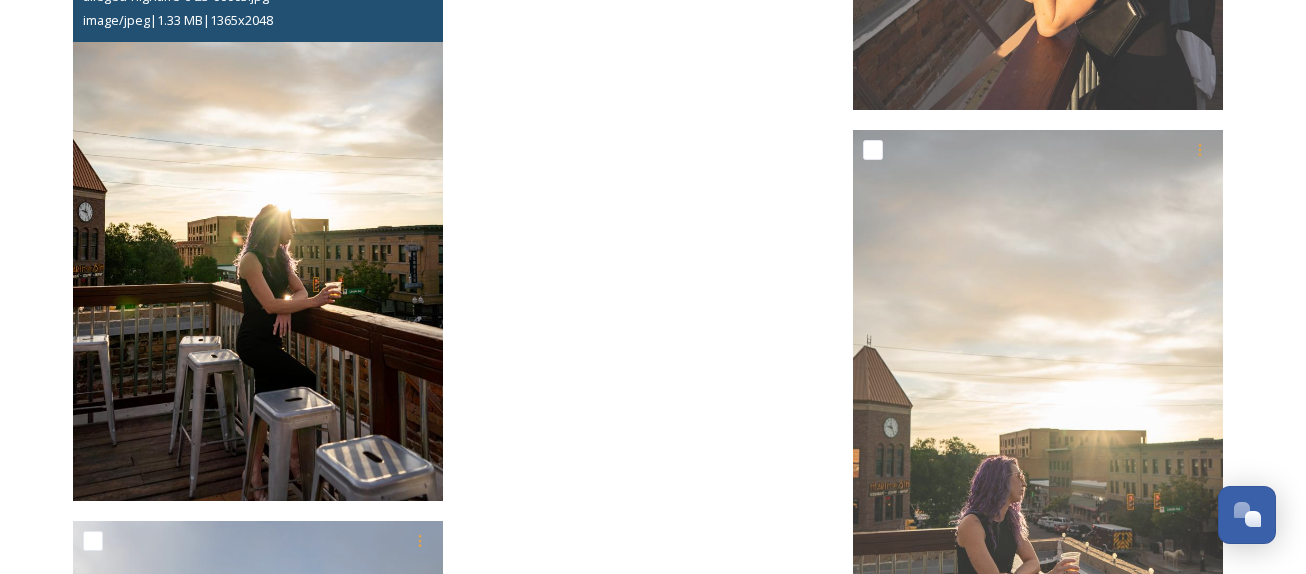 click at bounding box center [258, 223] 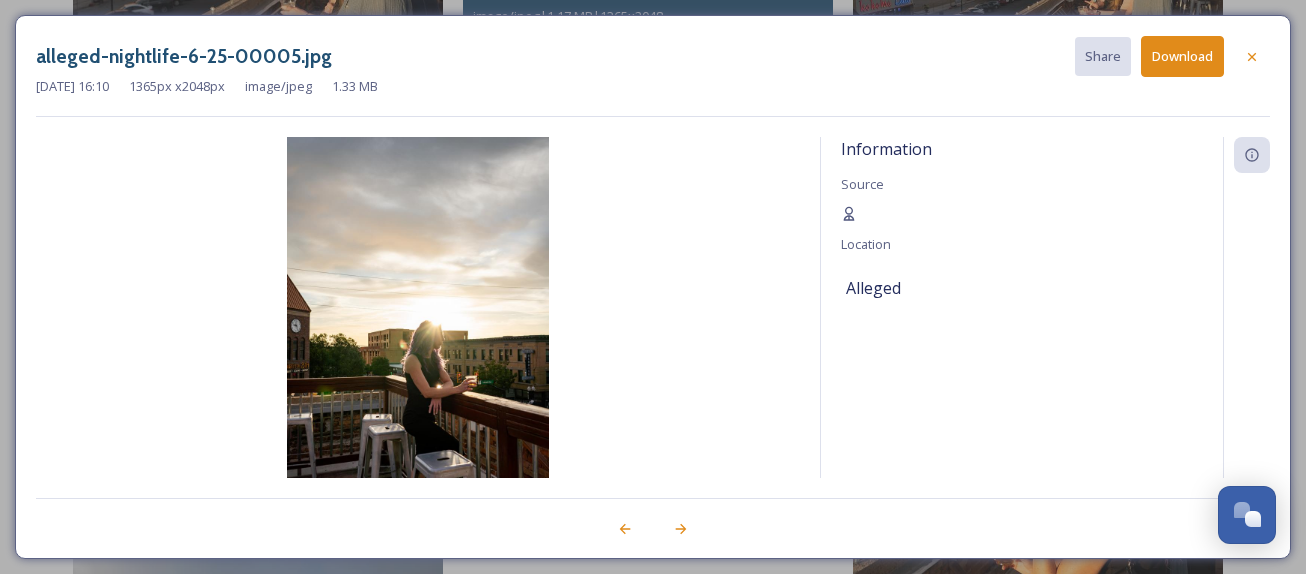 click on "Download" at bounding box center [1182, 56] 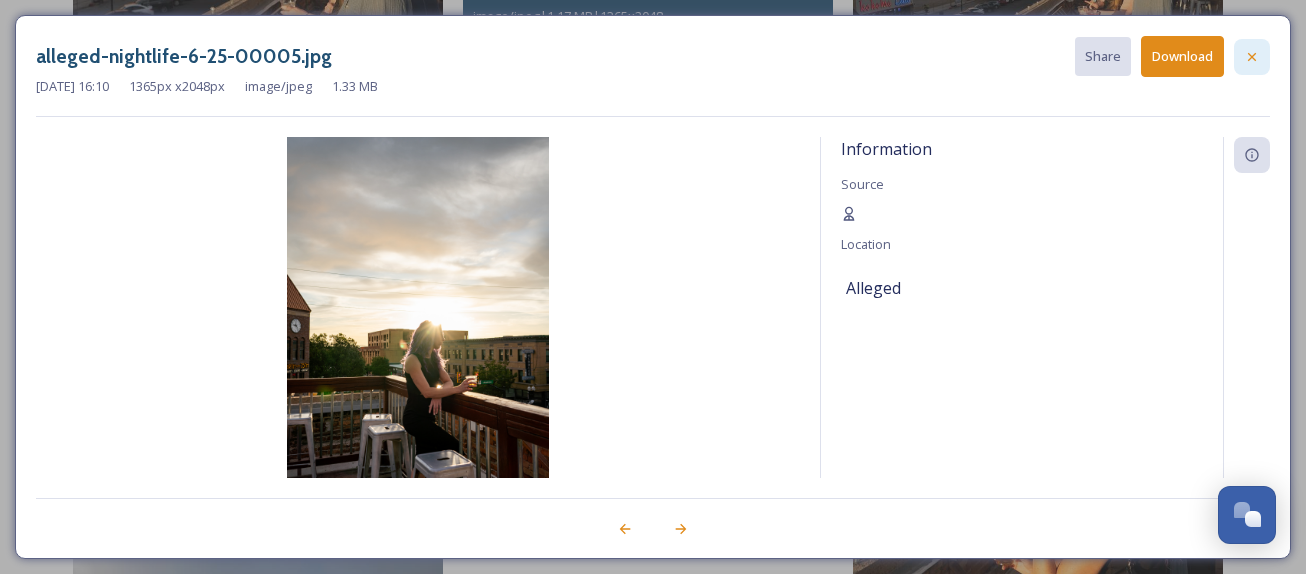 click 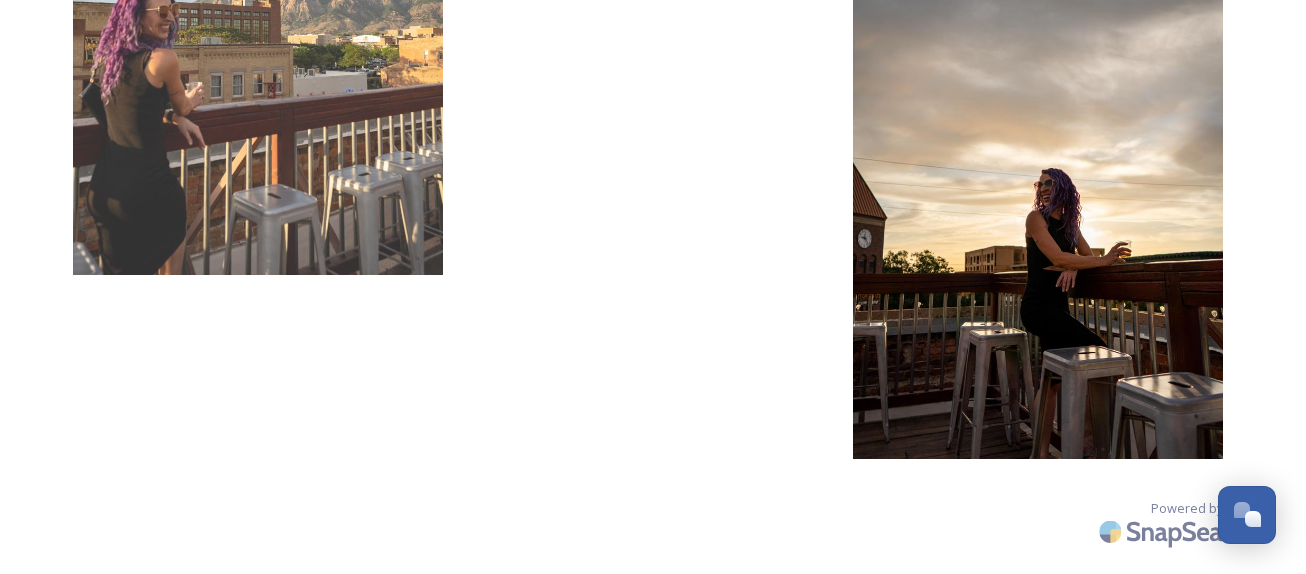 click at bounding box center (1038, 181) 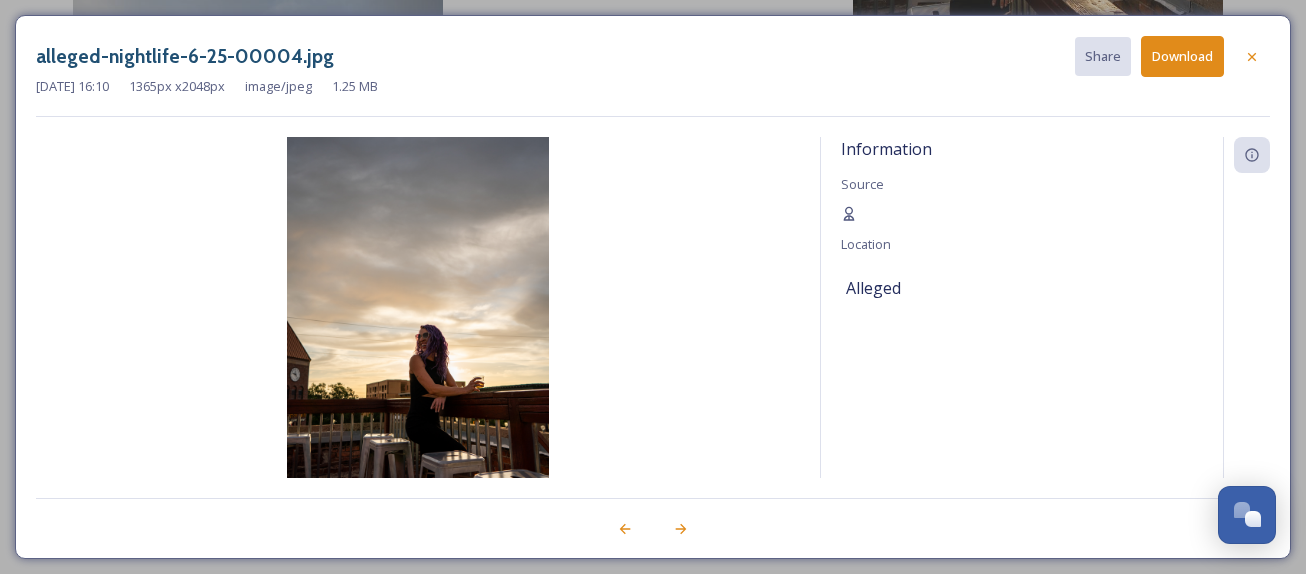 click on "Download" at bounding box center [1182, 56] 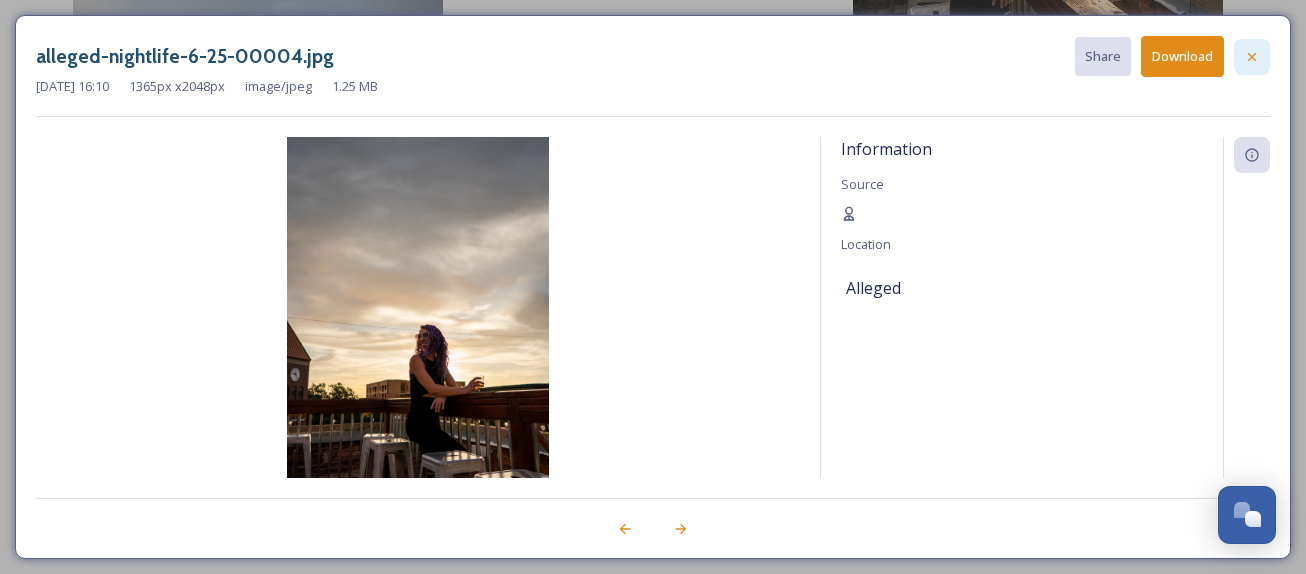 click at bounding box center (1252, 57) 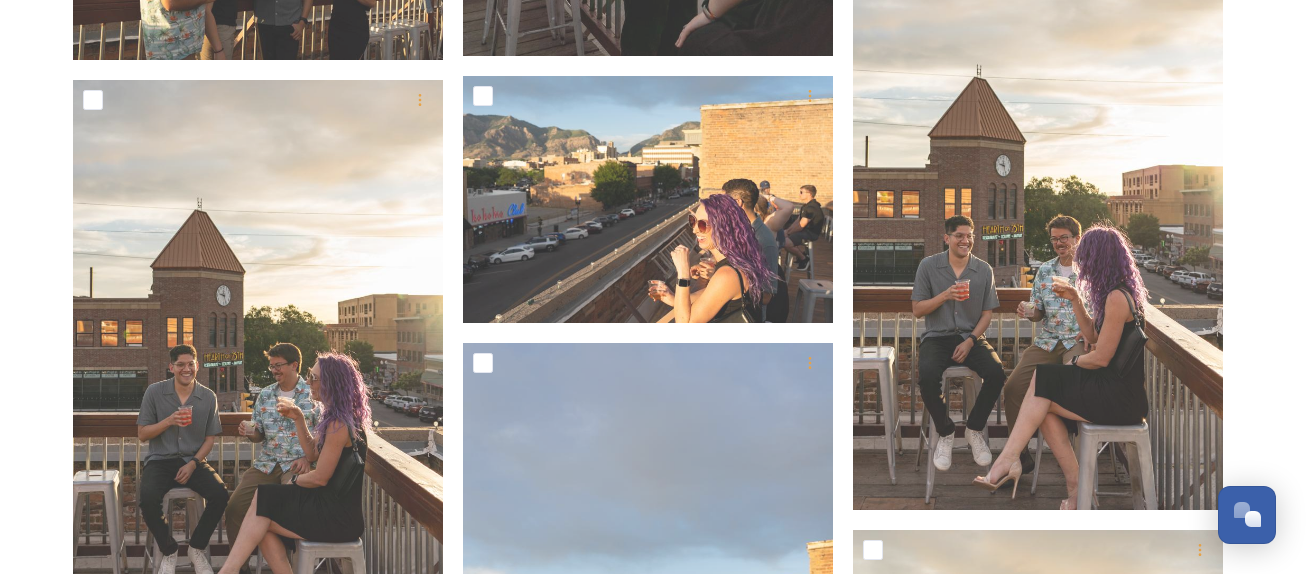 scroll, scrollTop: 9701, scrollLeft: 0, axis: vertical 